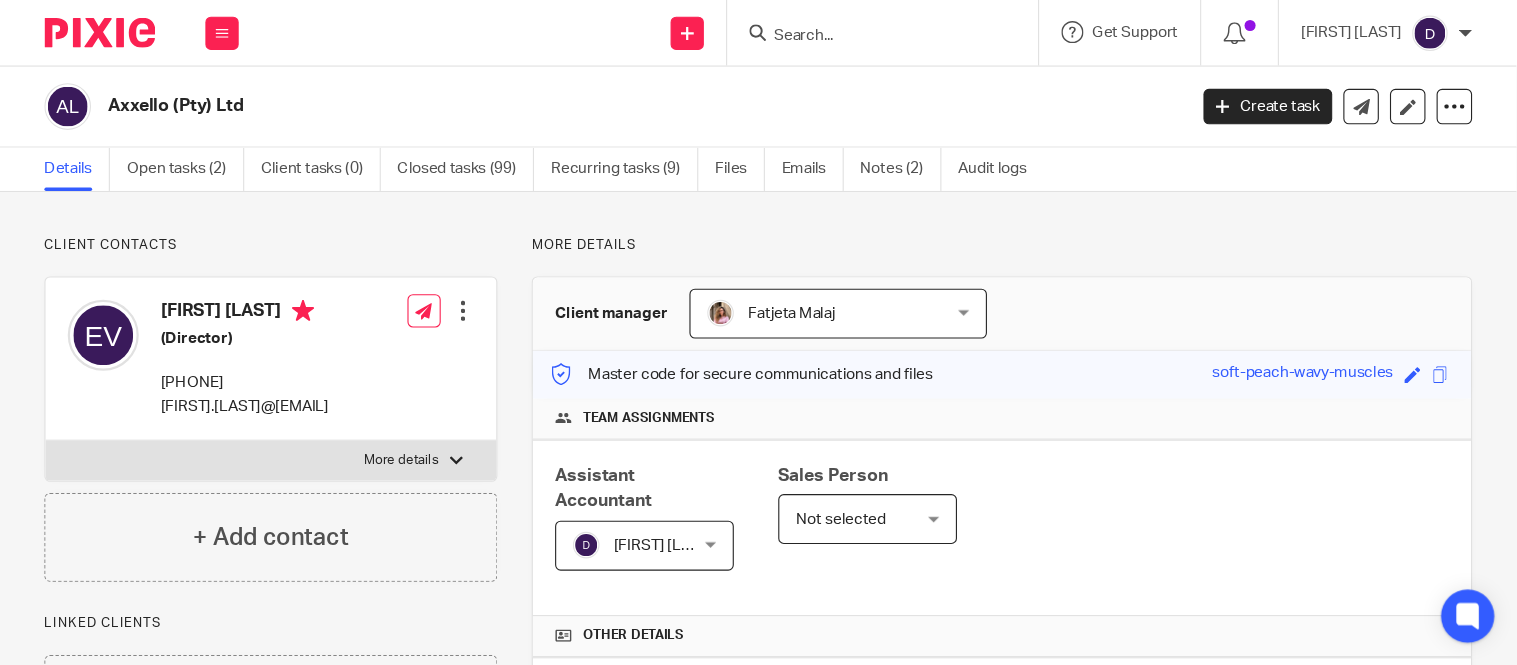 scroll, scrollTop: 0, scrollLeft: 0, axis: both 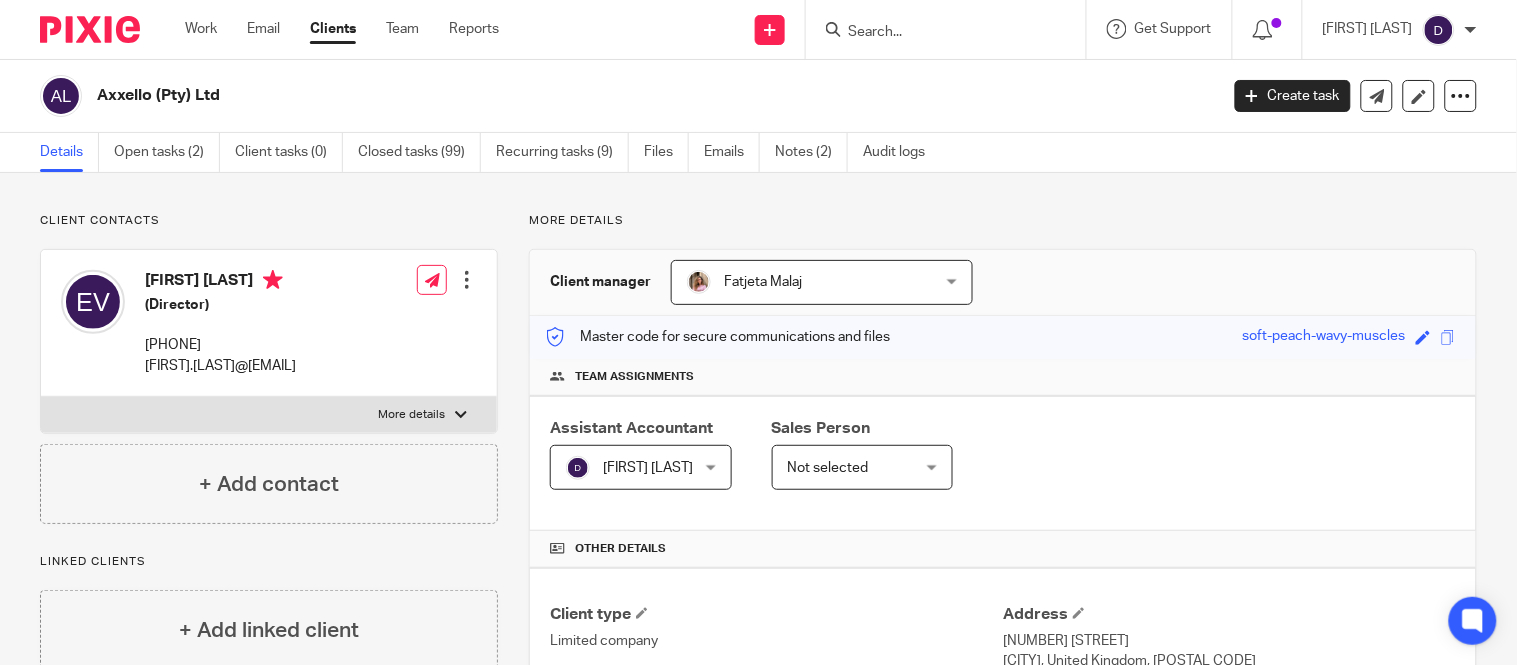 click at bounding box center [936, 33] 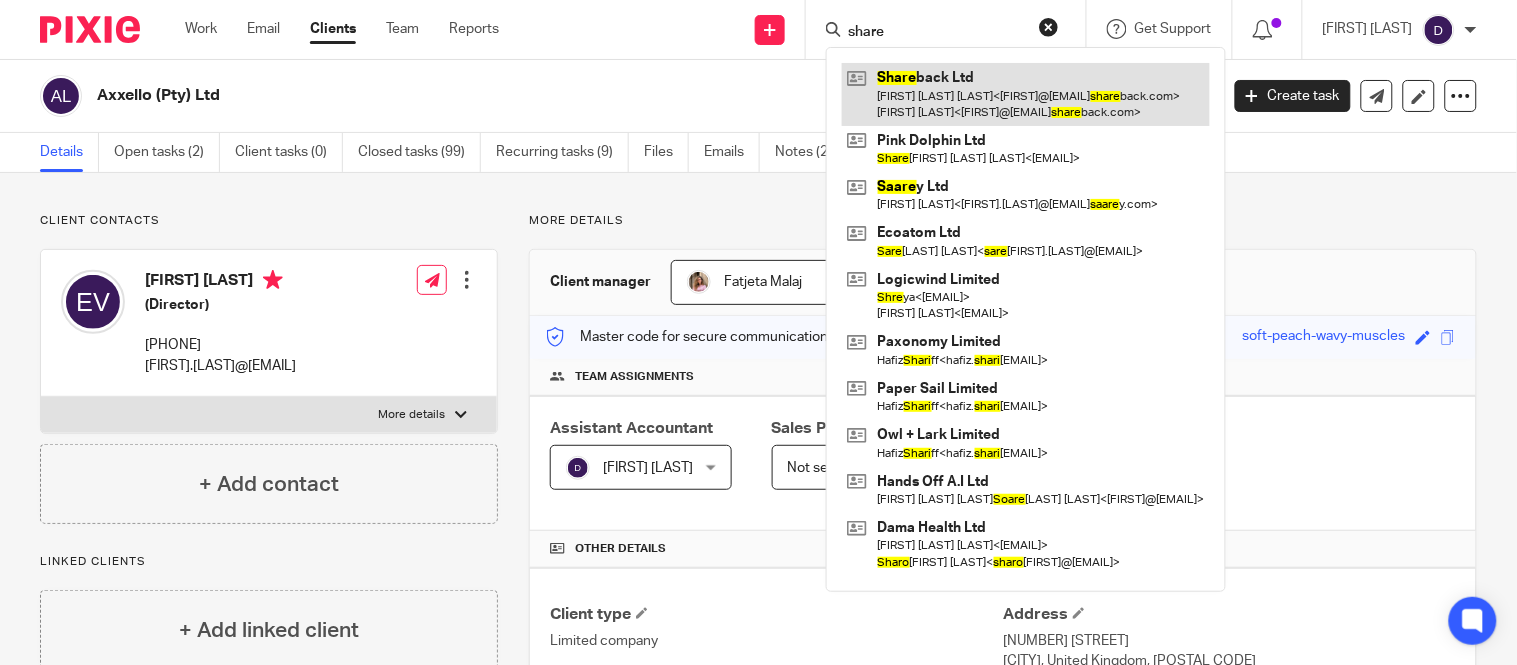 type on "share" 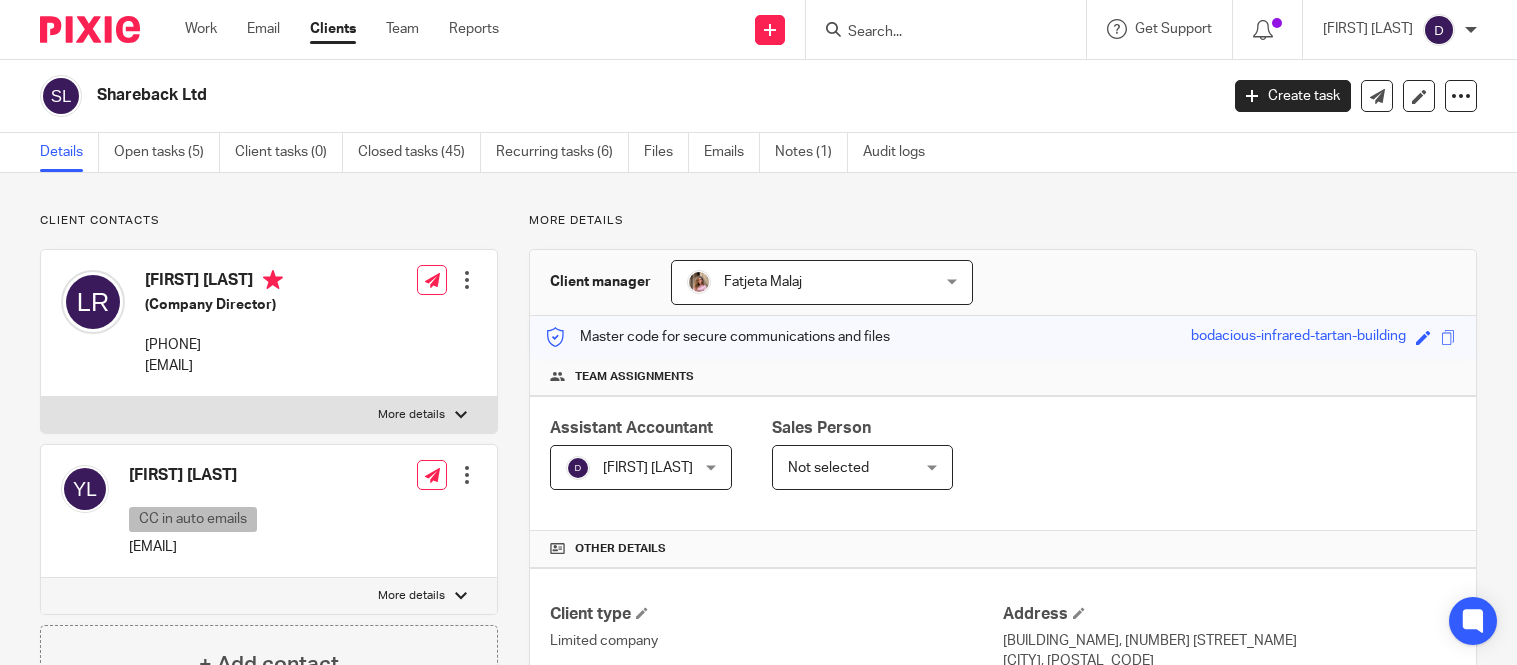 scroll, scrollTop: 0, scrollLeft: 0, axis: both 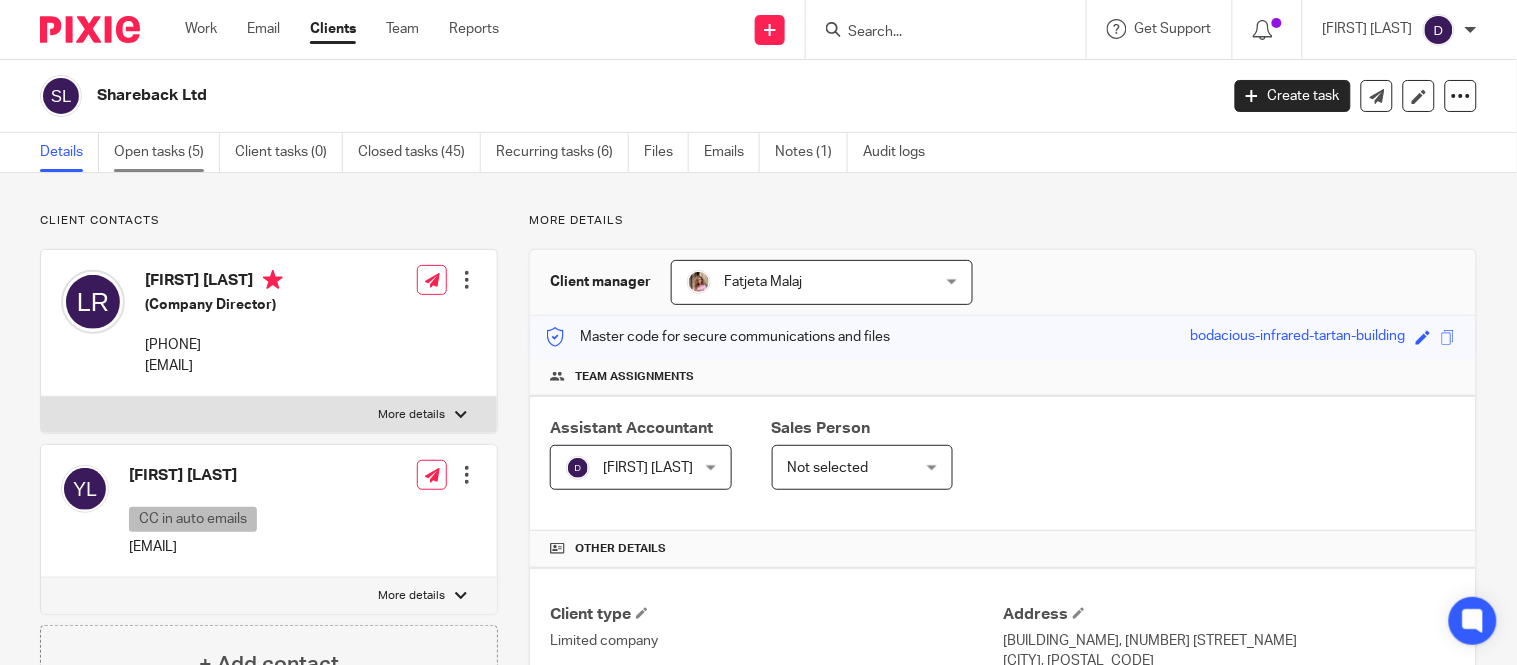 click on "Open tasks (5)" at bounding box center (167, 152) 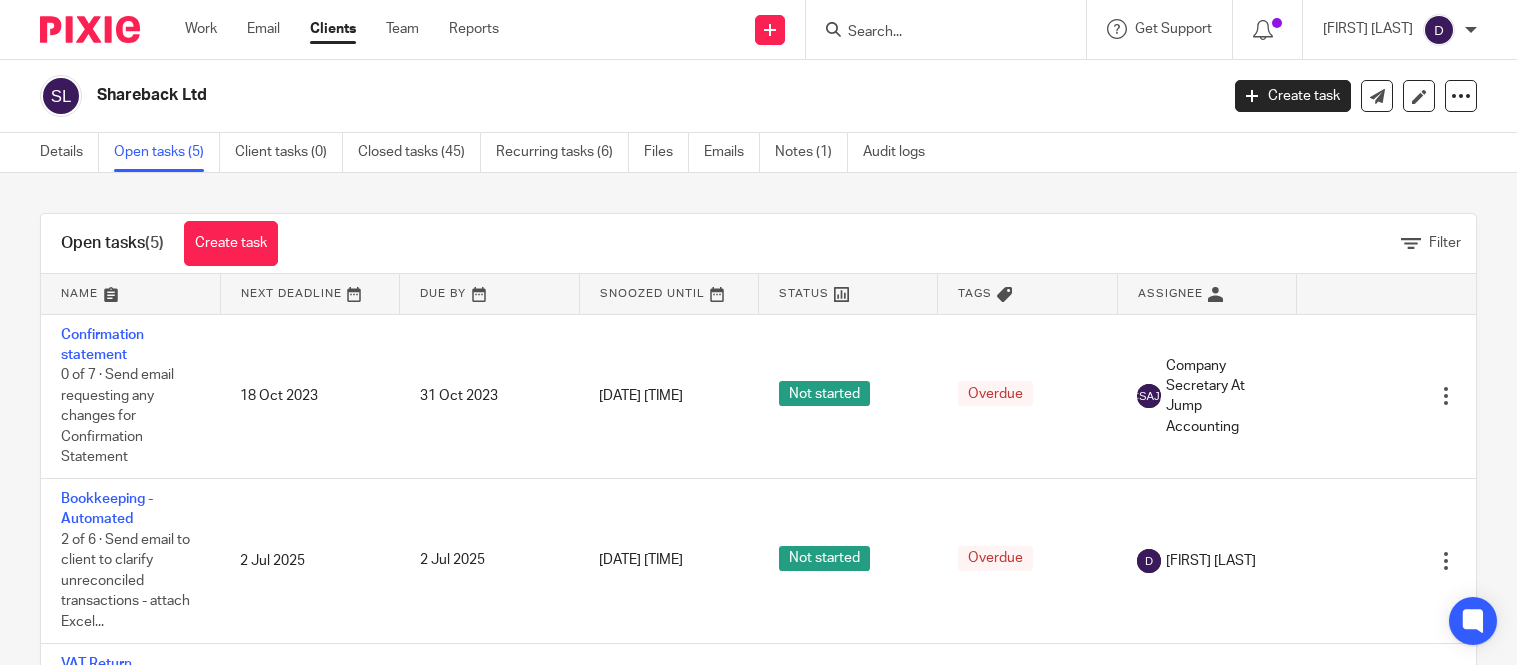 scroll, scrollTop: 0, scrollLeft: 0, axis: both 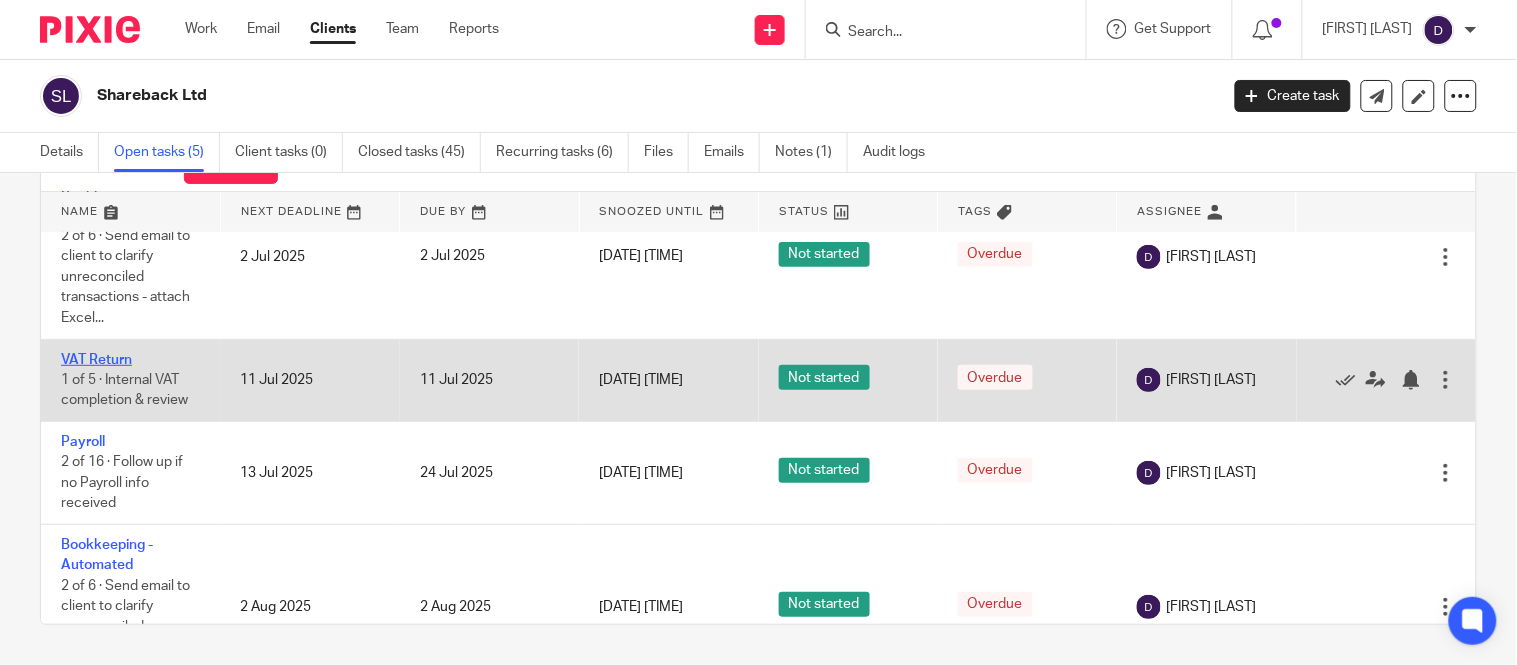 click on "VAT Return" at bounding box center [96, 360] 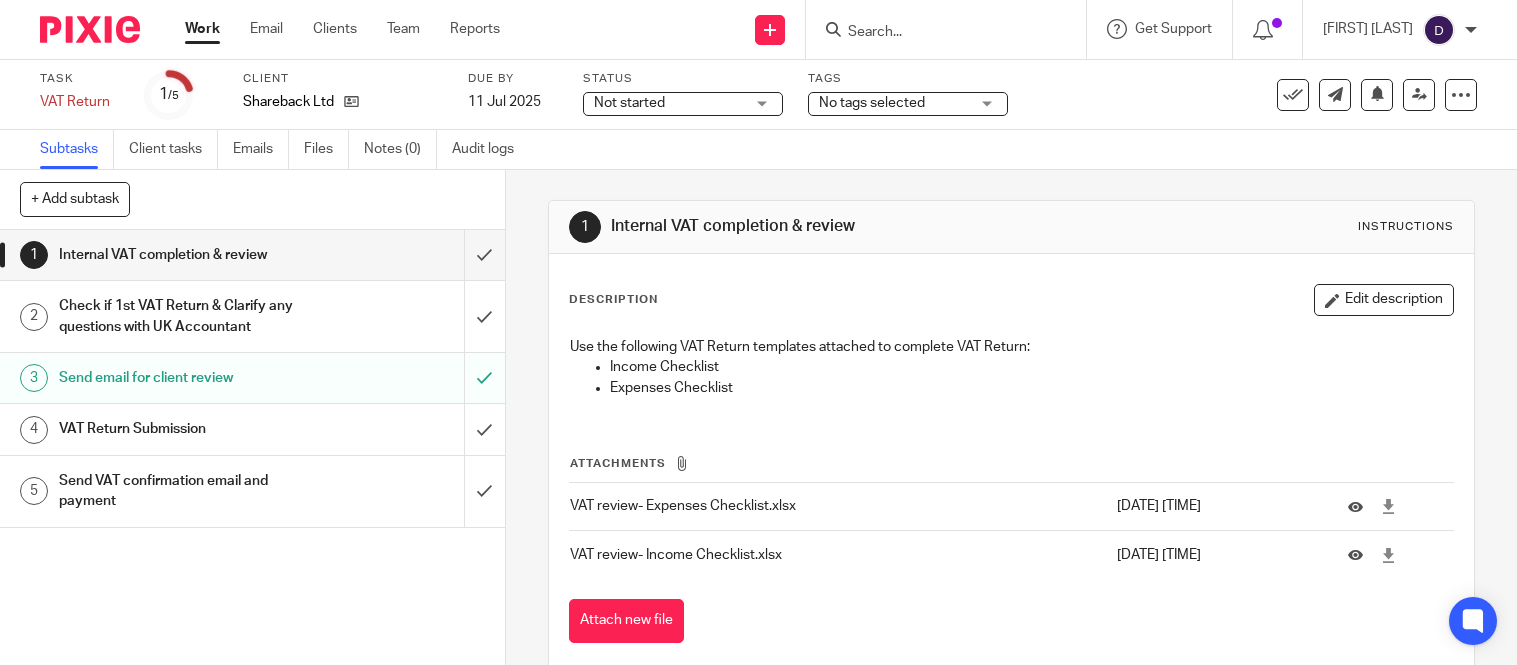 scroll, scrollTop: 0, scrollLeft: 0, axis: both 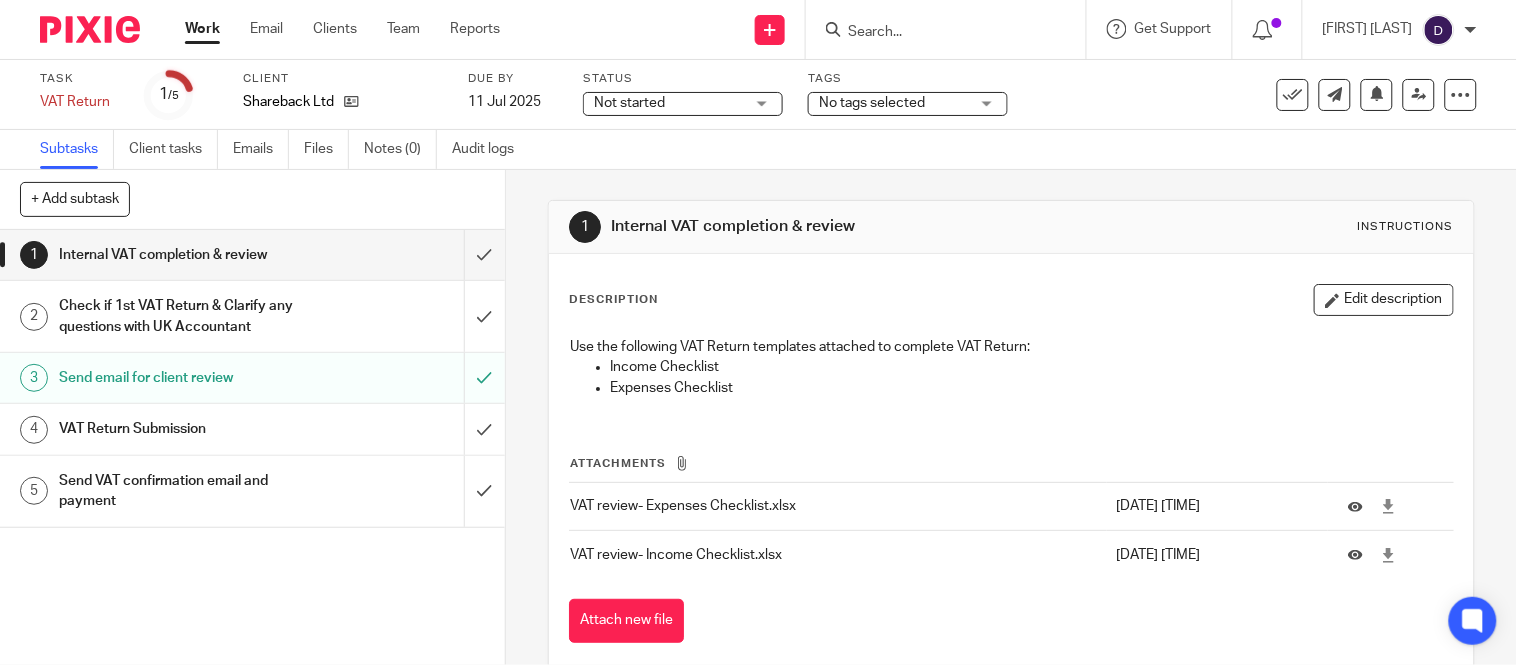 click on "Send VAT confirmation email and payment" at bounding box center (187, 491) 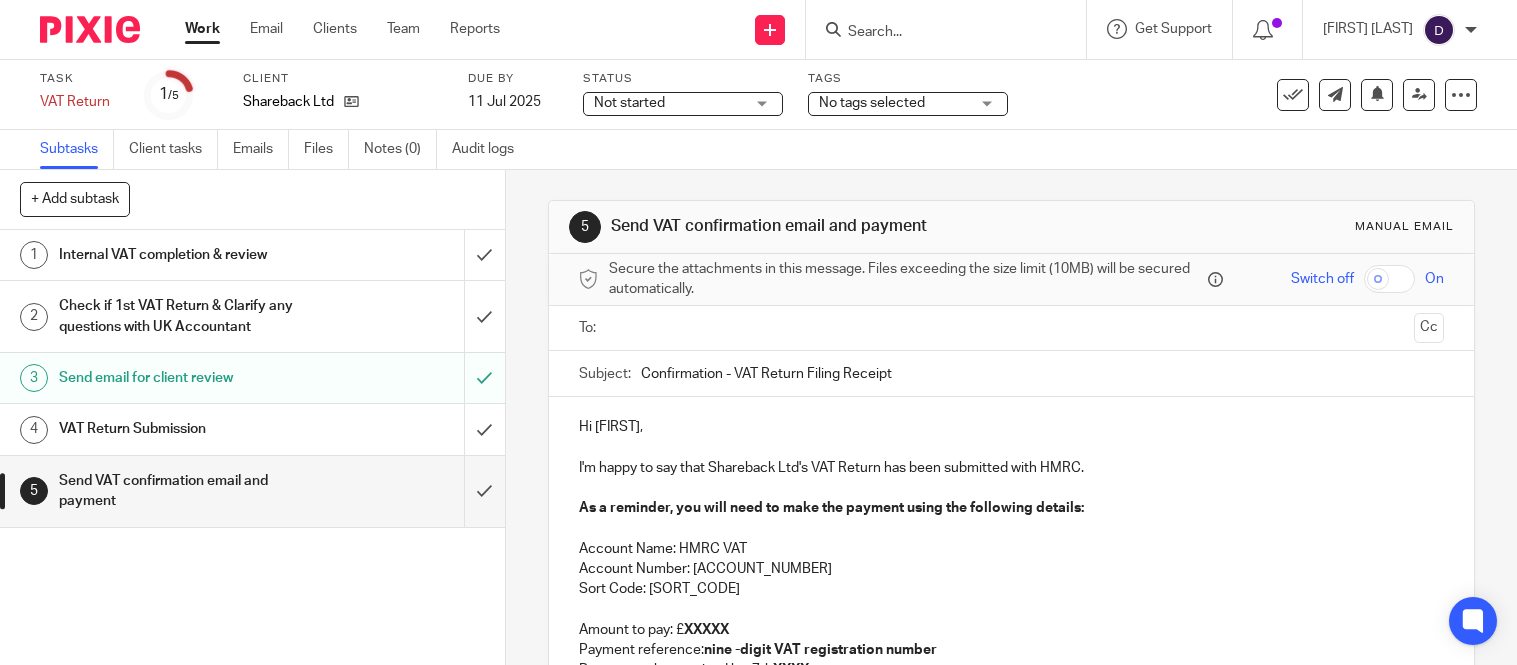 scroll, scrollTop: 0, scrollLeft: 0, axis: both 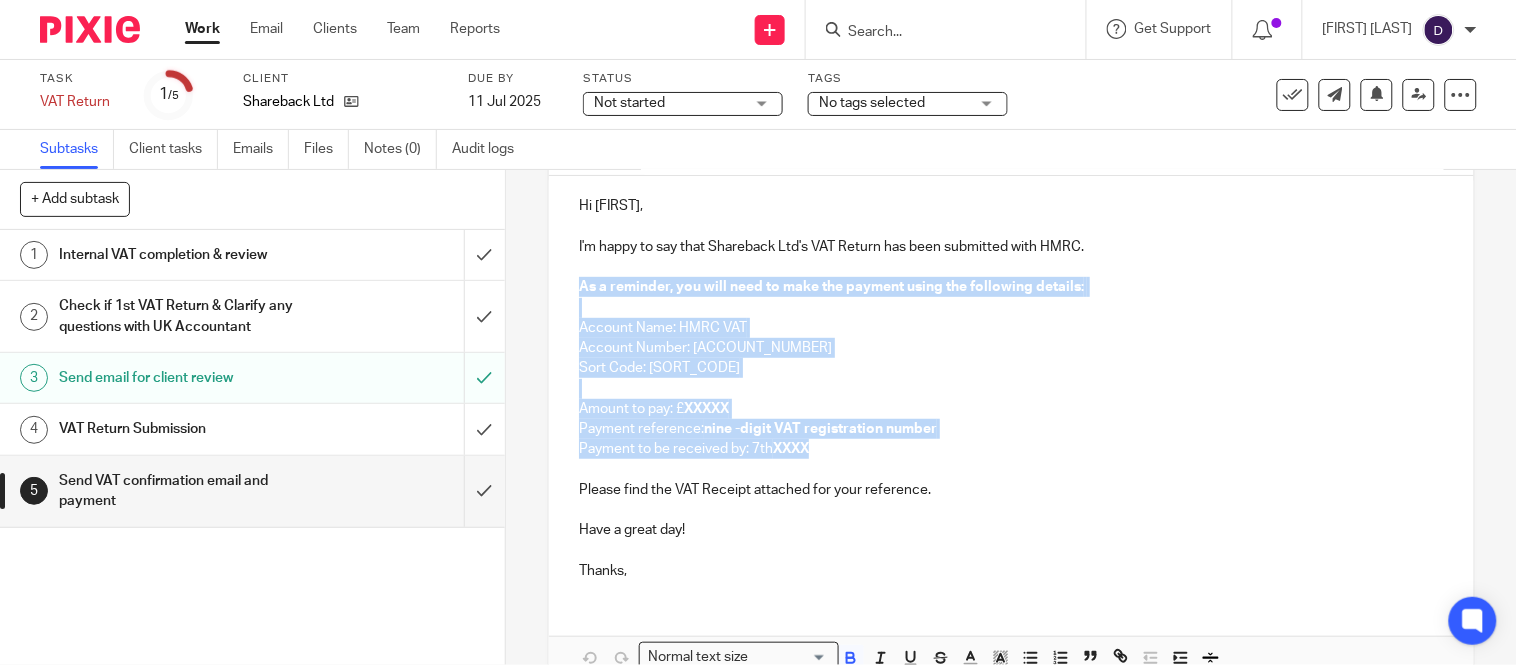 drag, startPoint x: 802, startPoint y: 447, endPoint x: 576, endPoint y: 278, distance: 282.2003 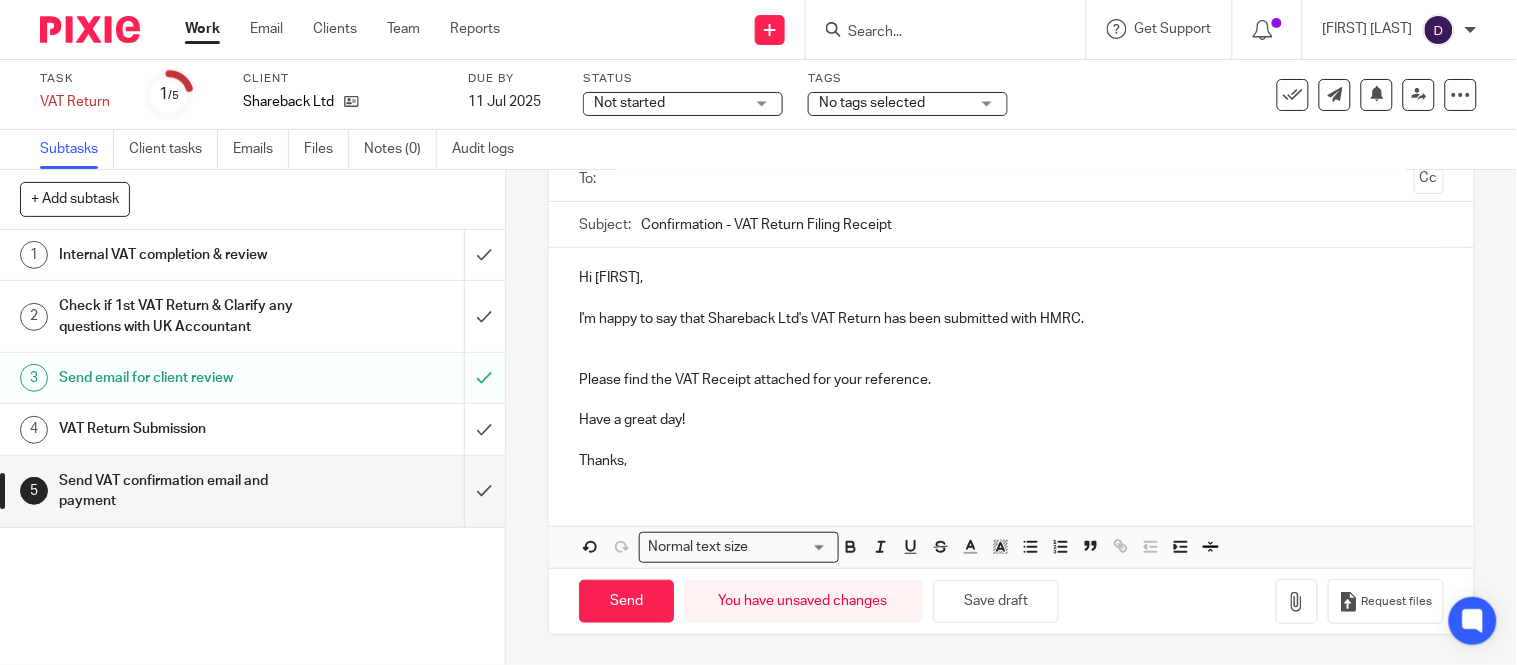 scroll, scrollTop: 0, scrollLeft: 0, axis: both 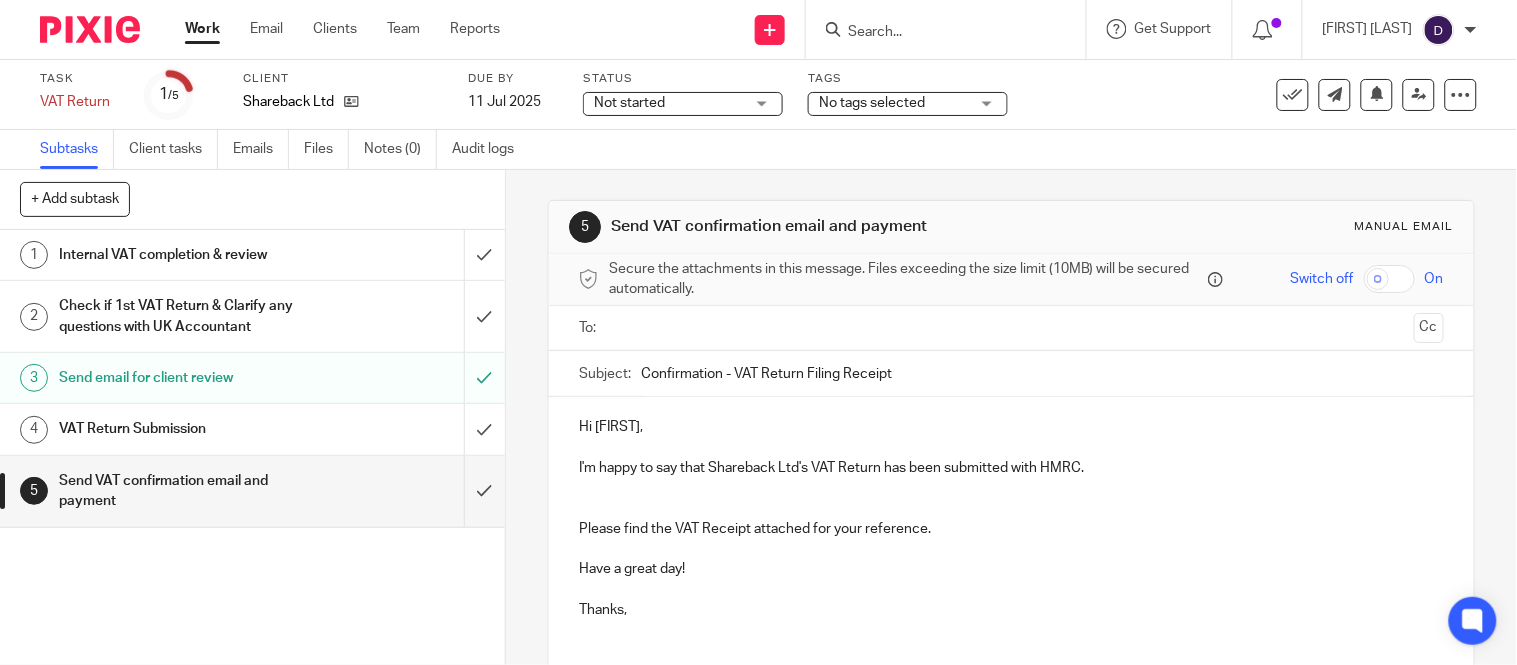 click at bounding box center (1011, 508) 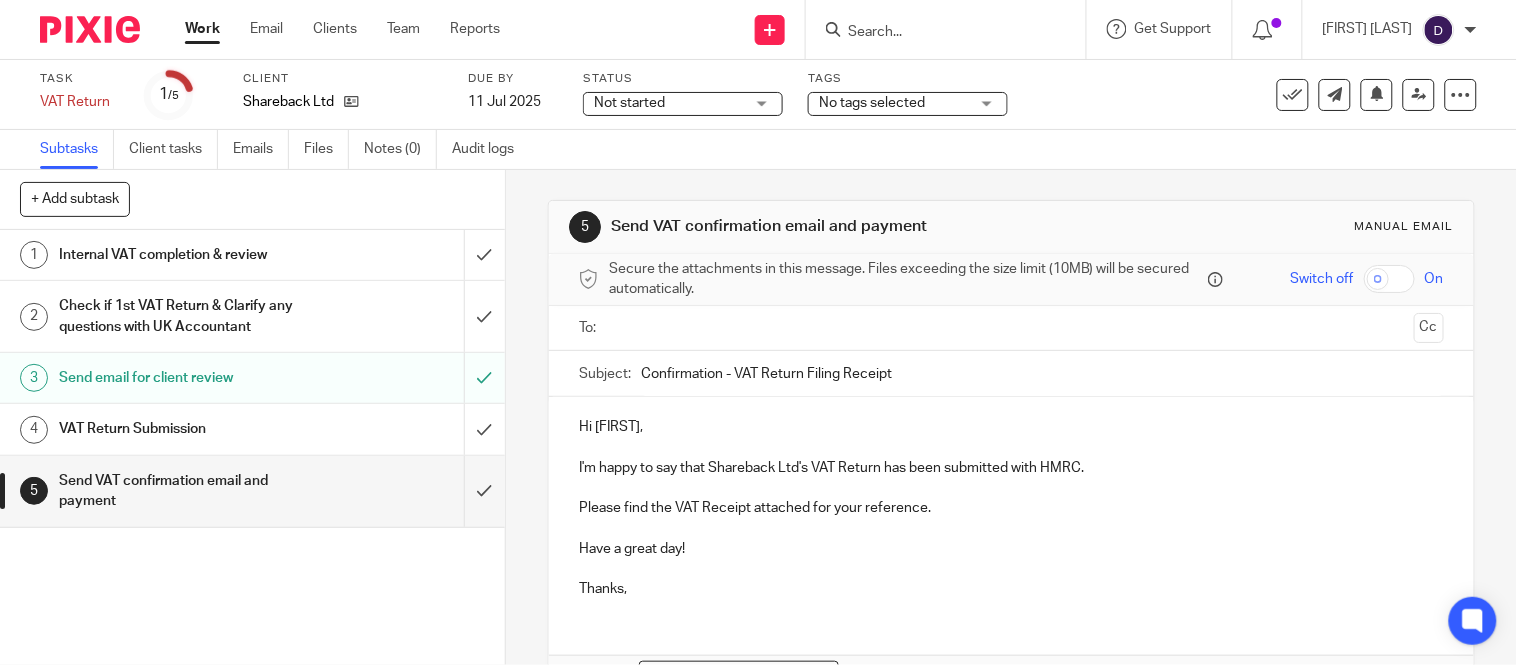 click on "Confirmation - VAT Return Filing Receipt" at bounding box center (1042, 373) 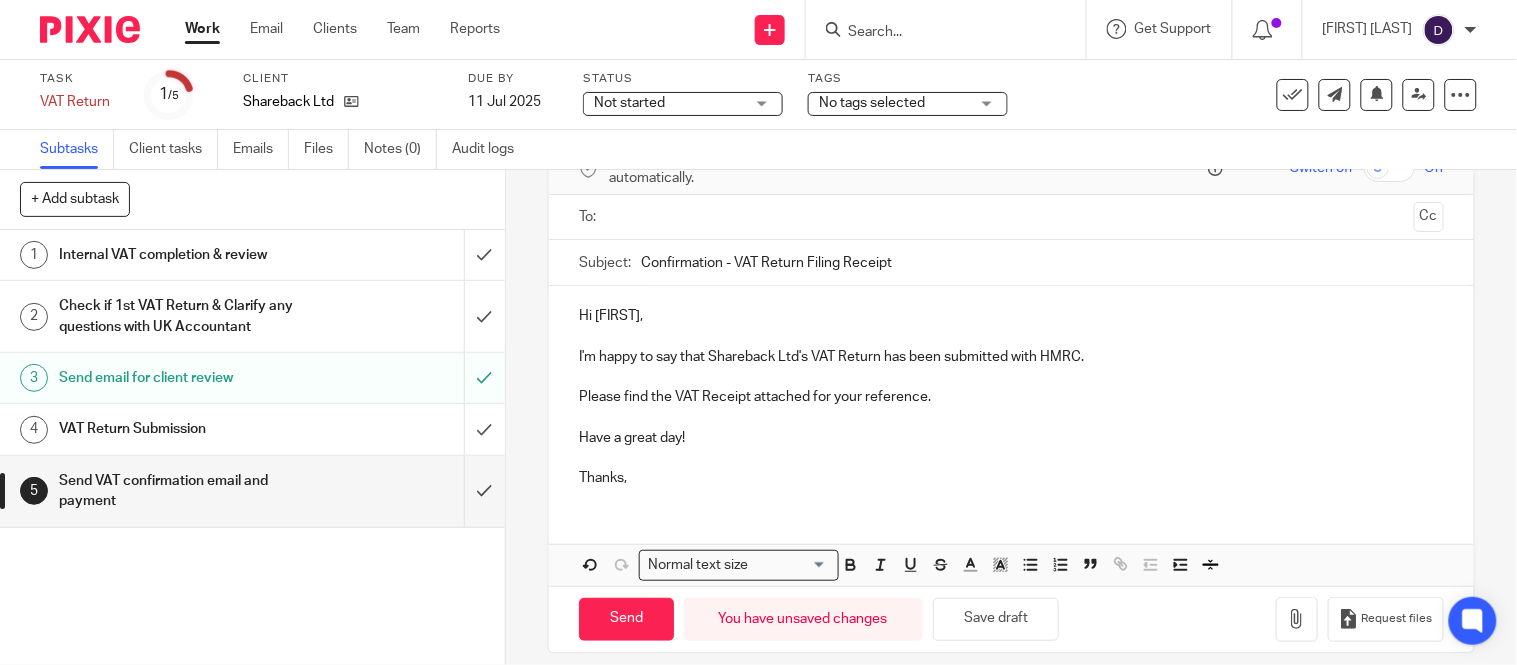 scroll, scrollTop: 130, scrollLeft: 0, axis: vertical 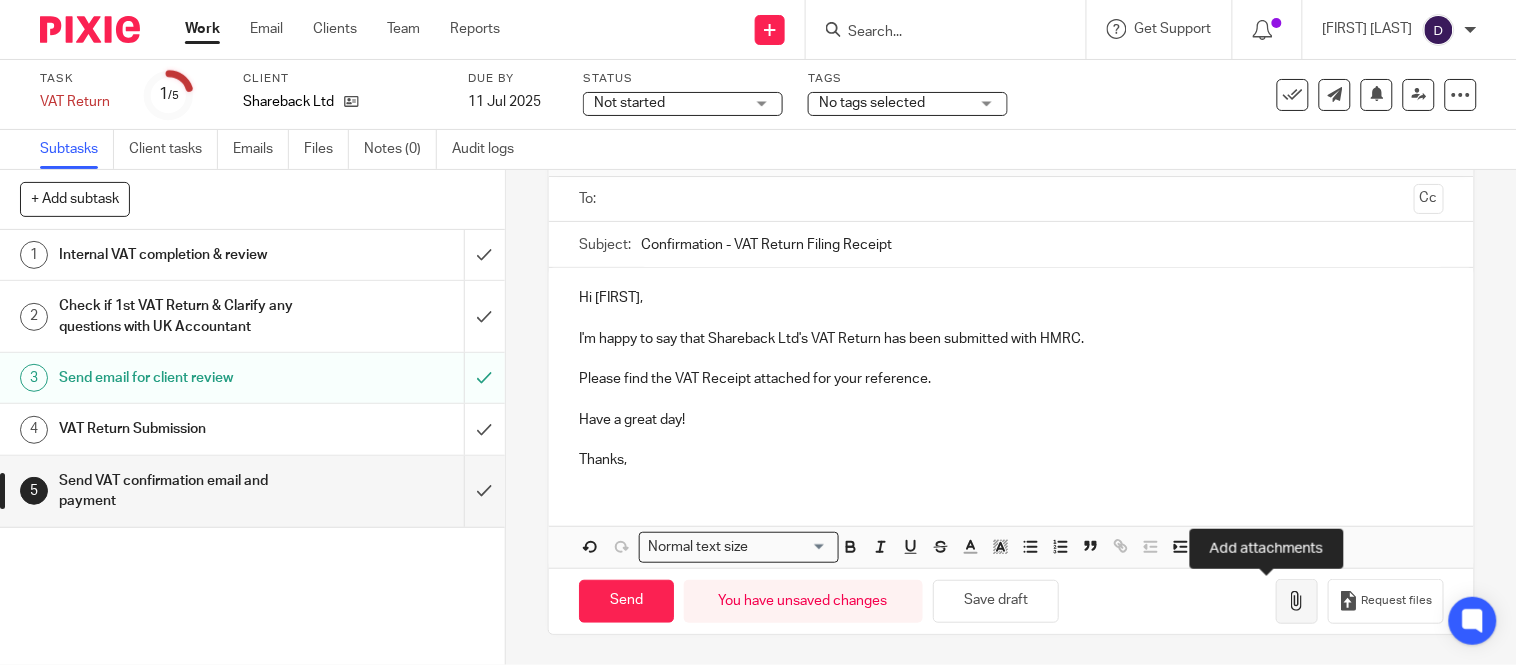 click at bounding box center (1297, 601) 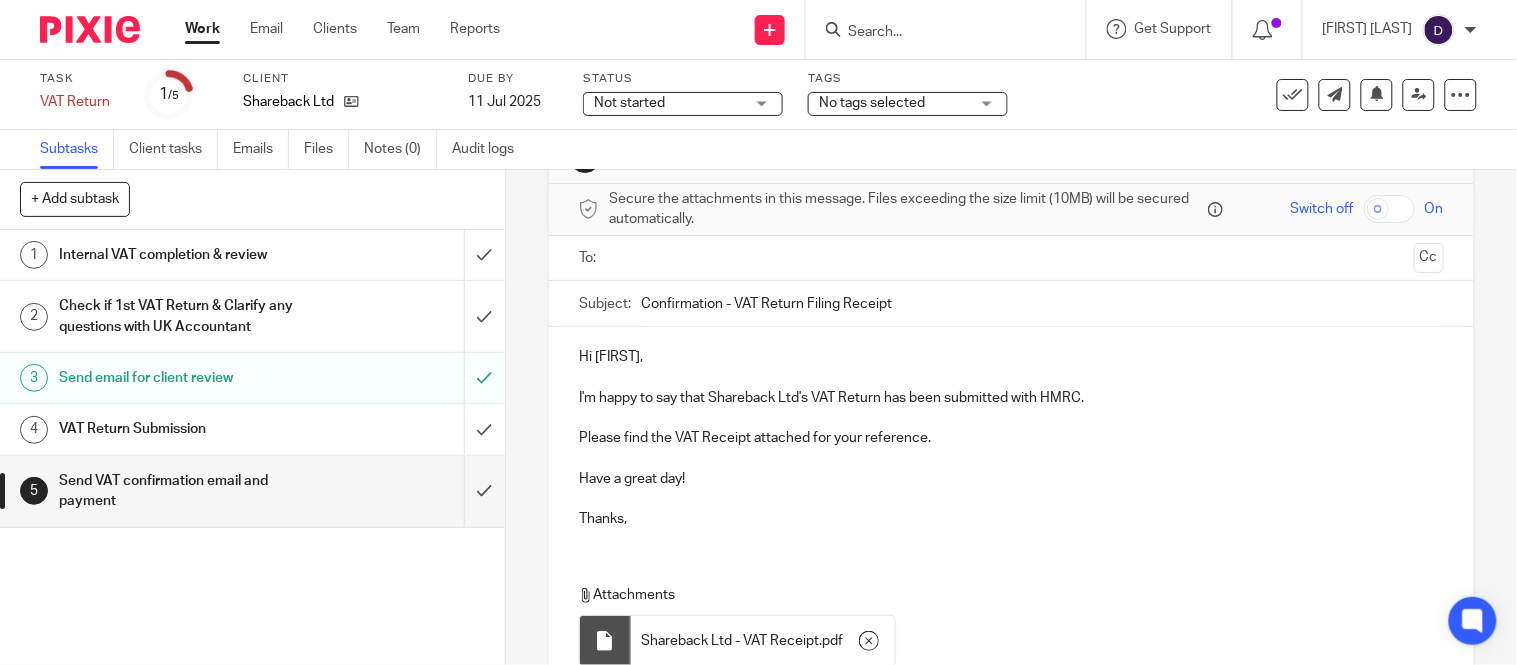 scroll, scrollTop: 20, scrollLeft: 0, axis: vertical 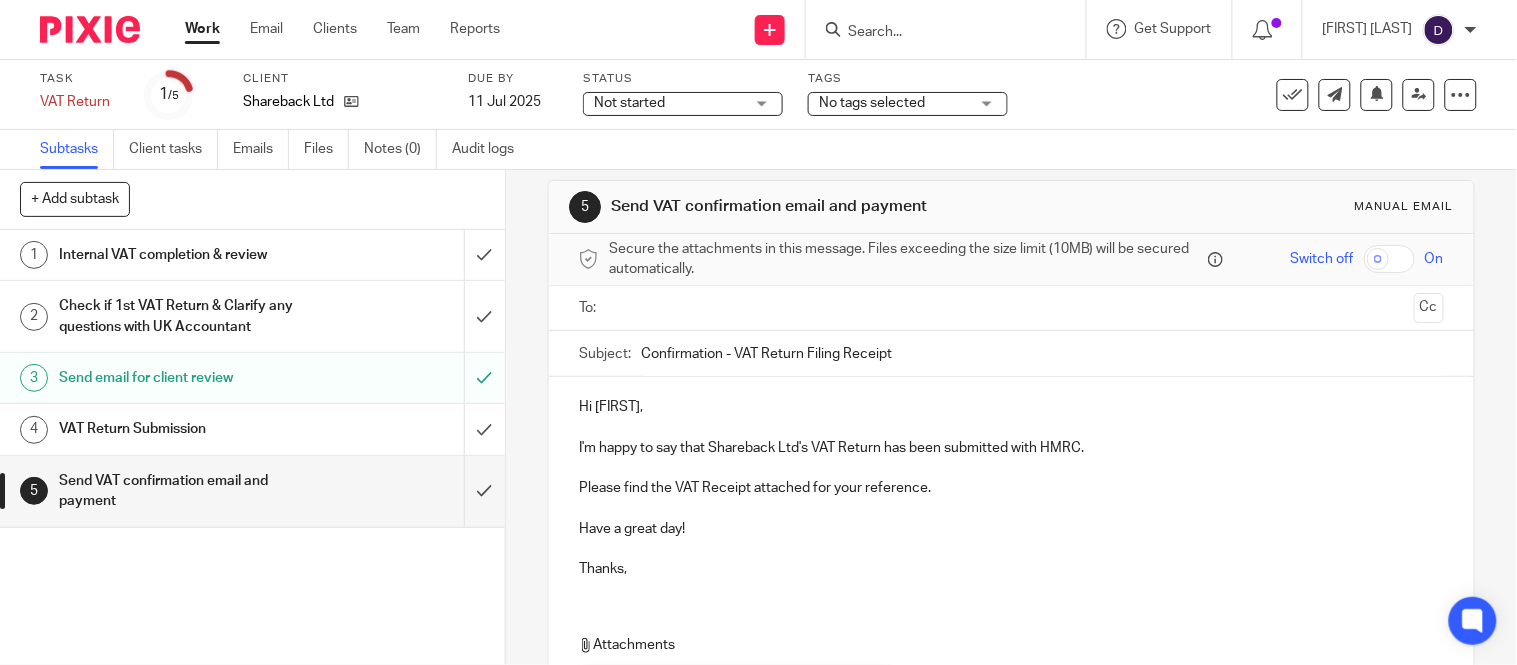 click at bounding box center (1011, 308) 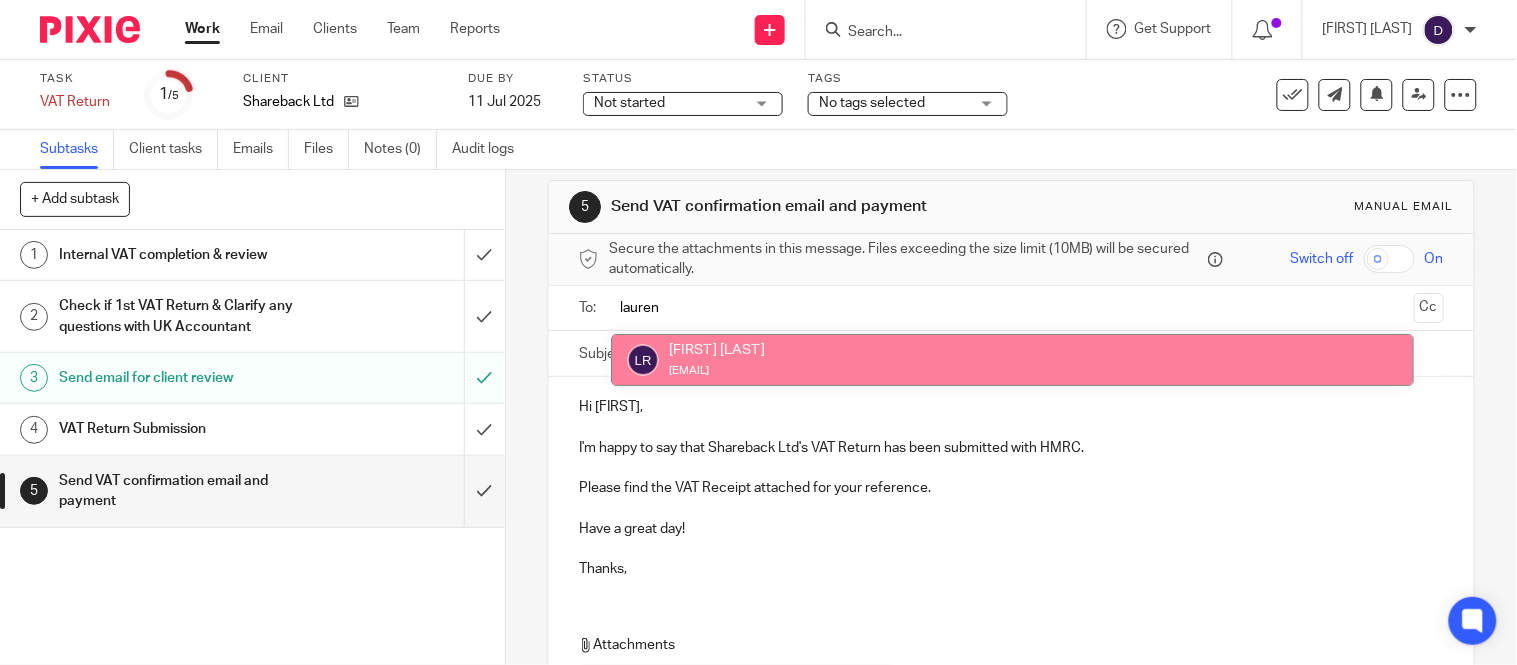 type on "lauren" 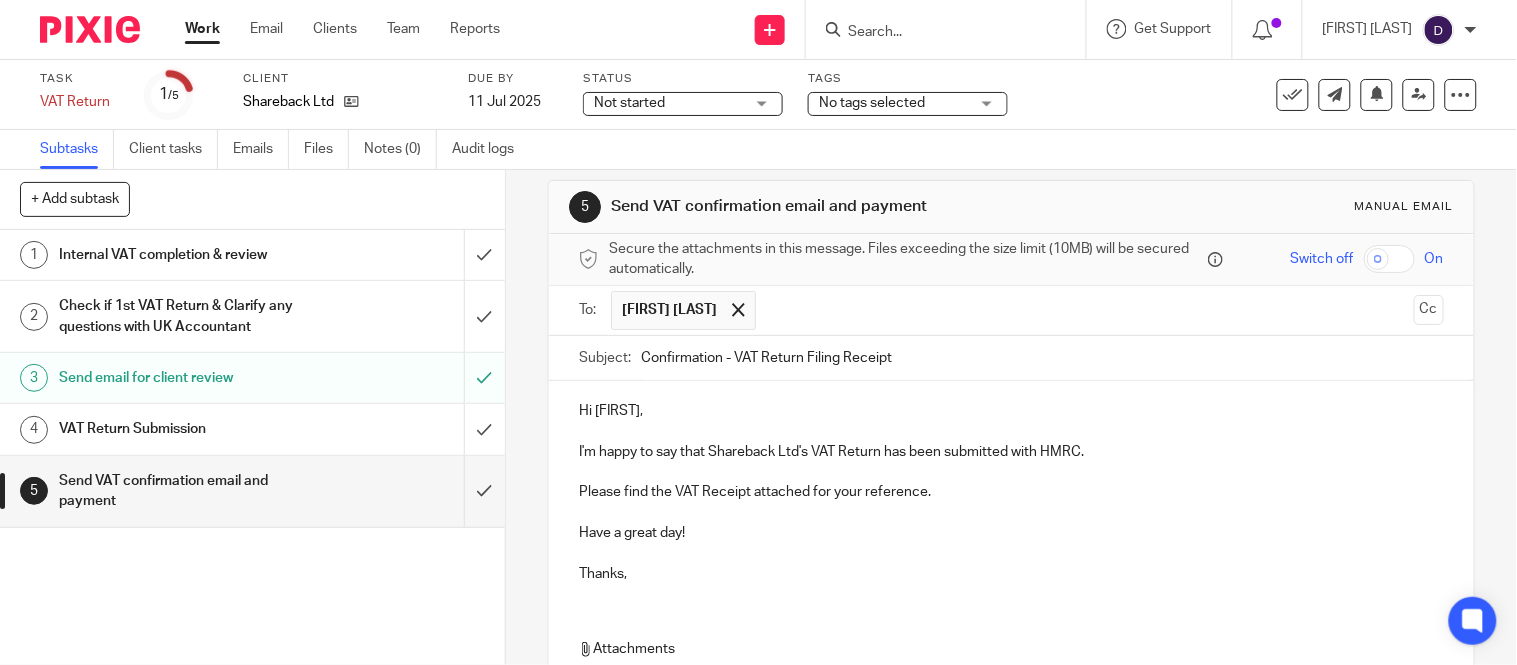 click on "Lauren Ladd Reinfrank" at bounding box center (1012, 310) 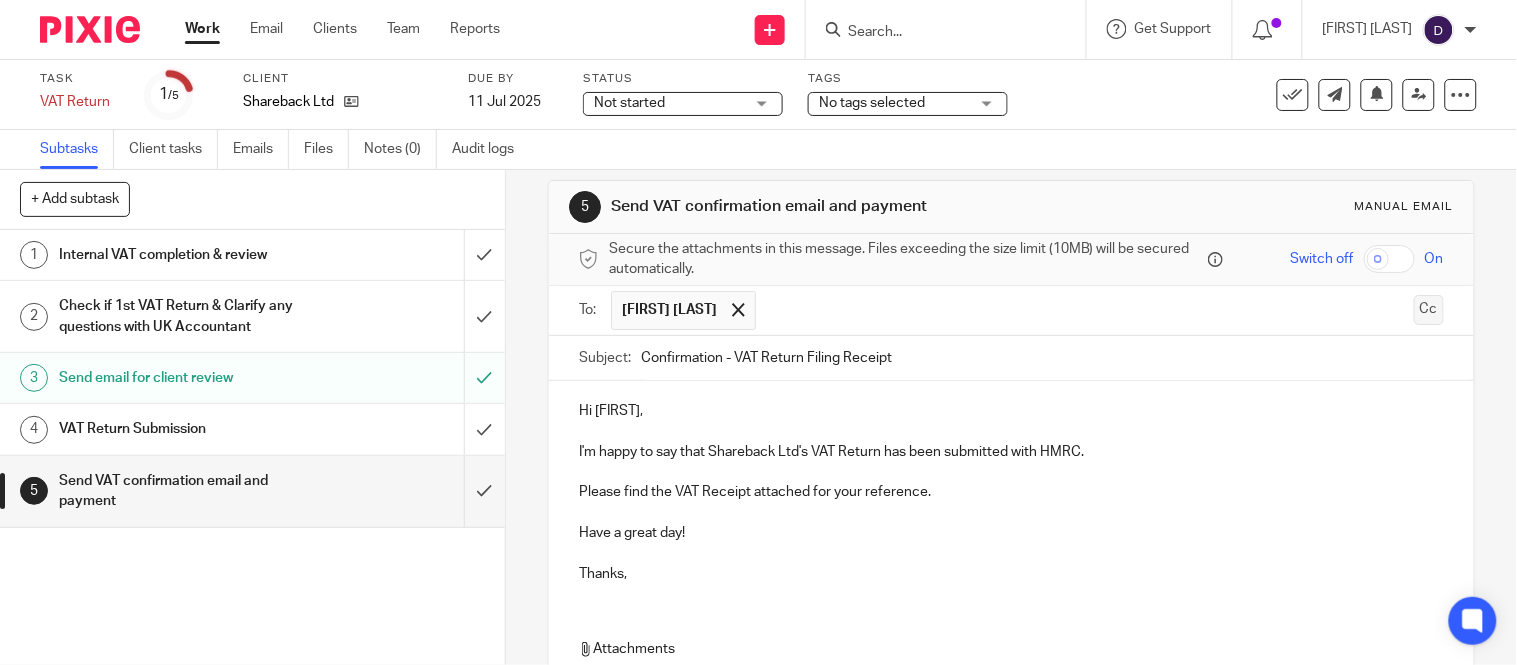 click on "Cc" at bounding box center (1429, 310) 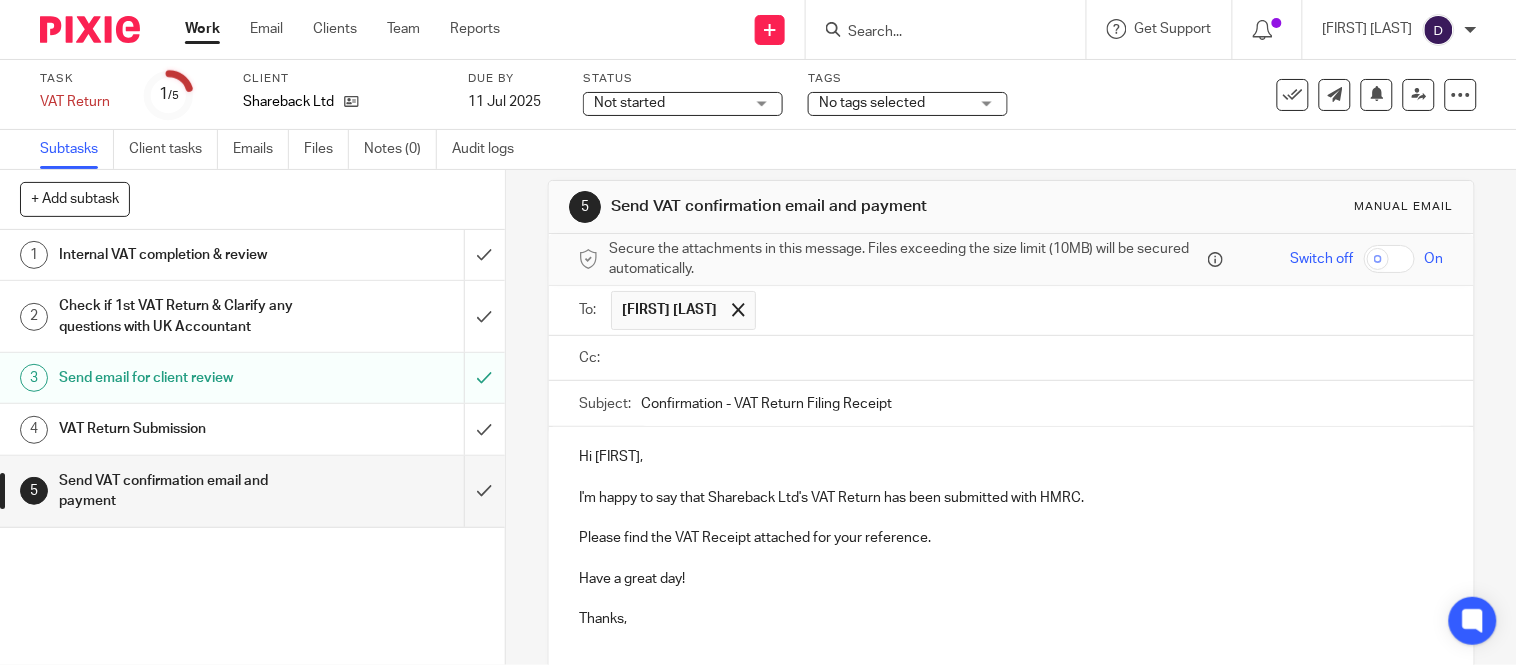 paste on "fatjeta@riseaccounting.co.uk" 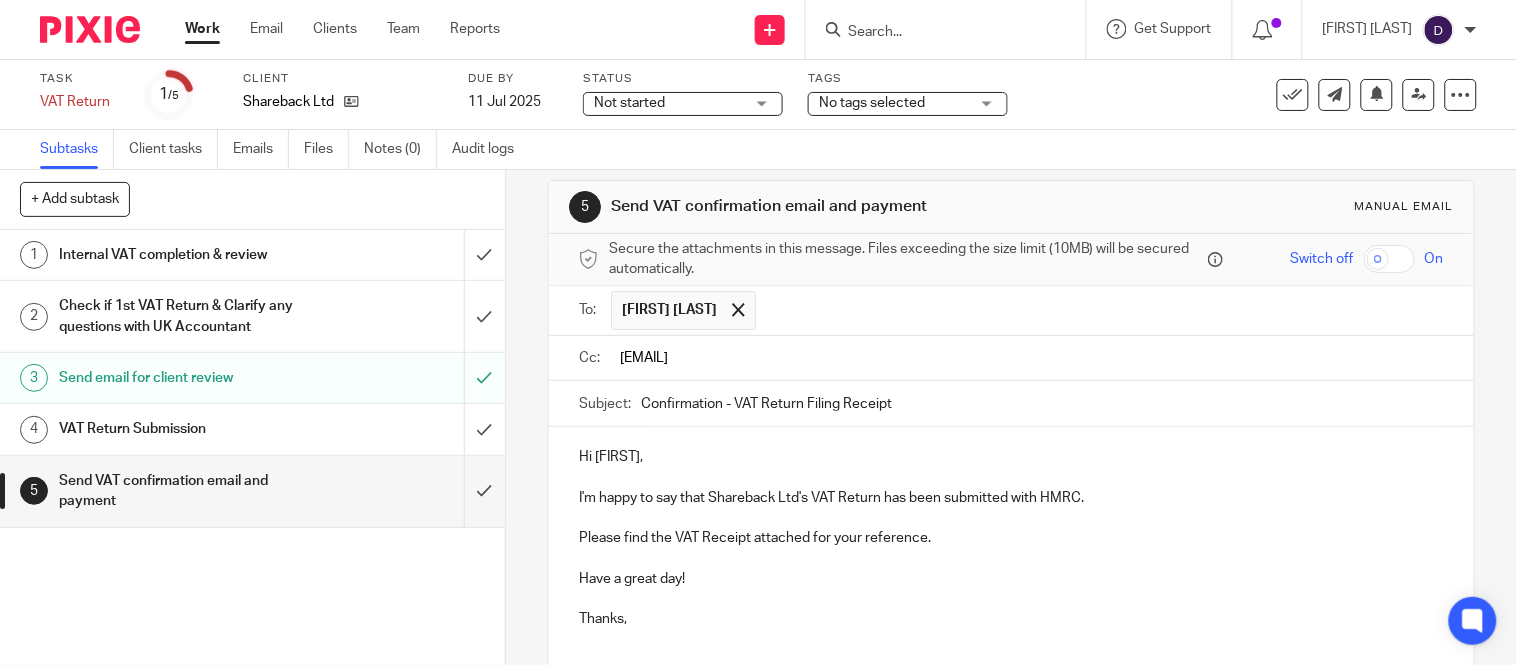 type on "fatjeta@riseaccounting.co.uk" 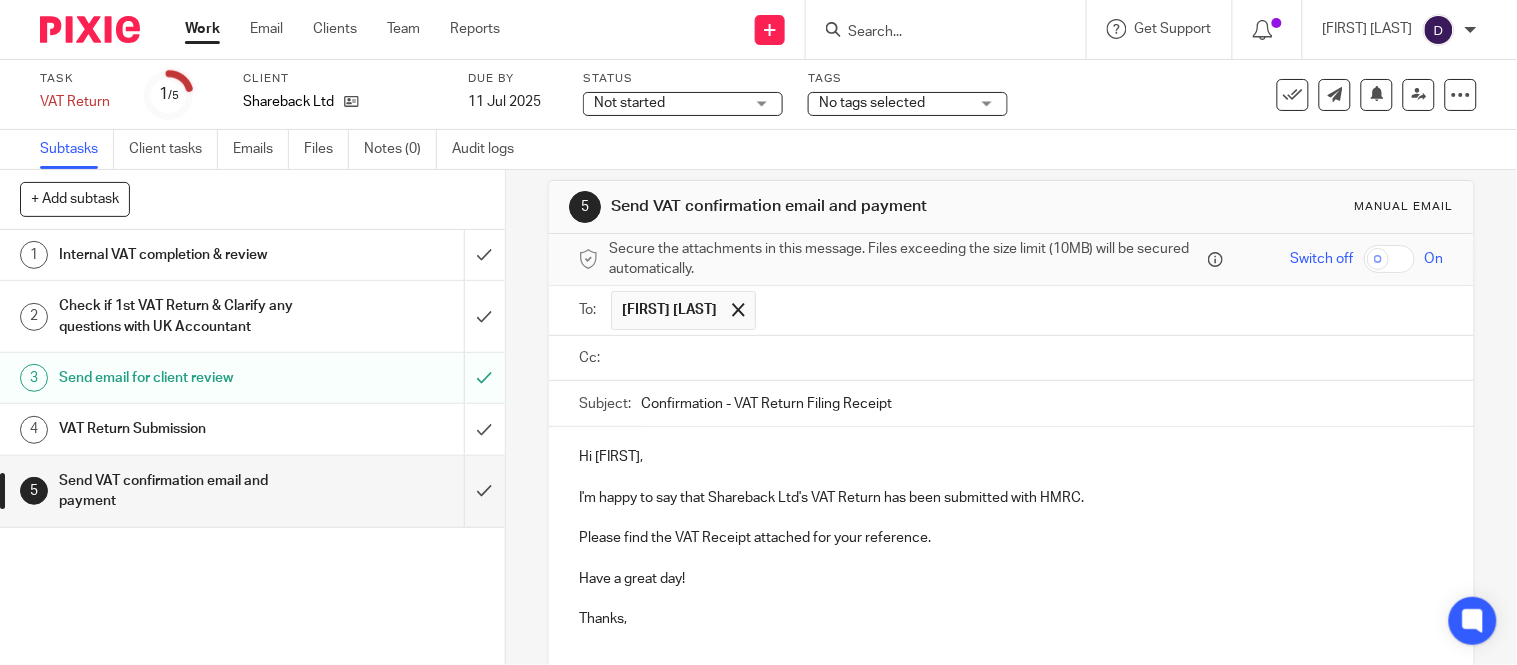 click on "Hi Lauren," at bounding box center (1011, 457) 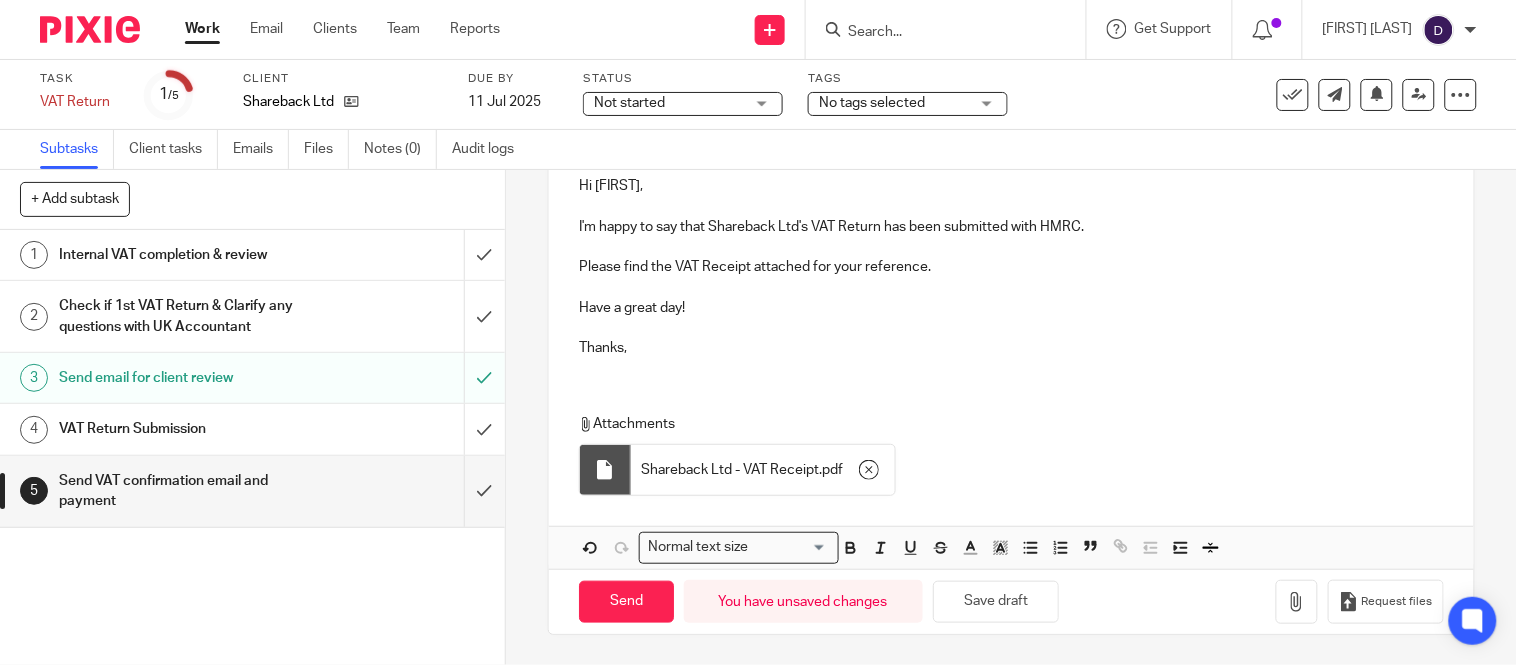 scroll, scrollTop: 75, scrollLeft: 0, axis: vertical 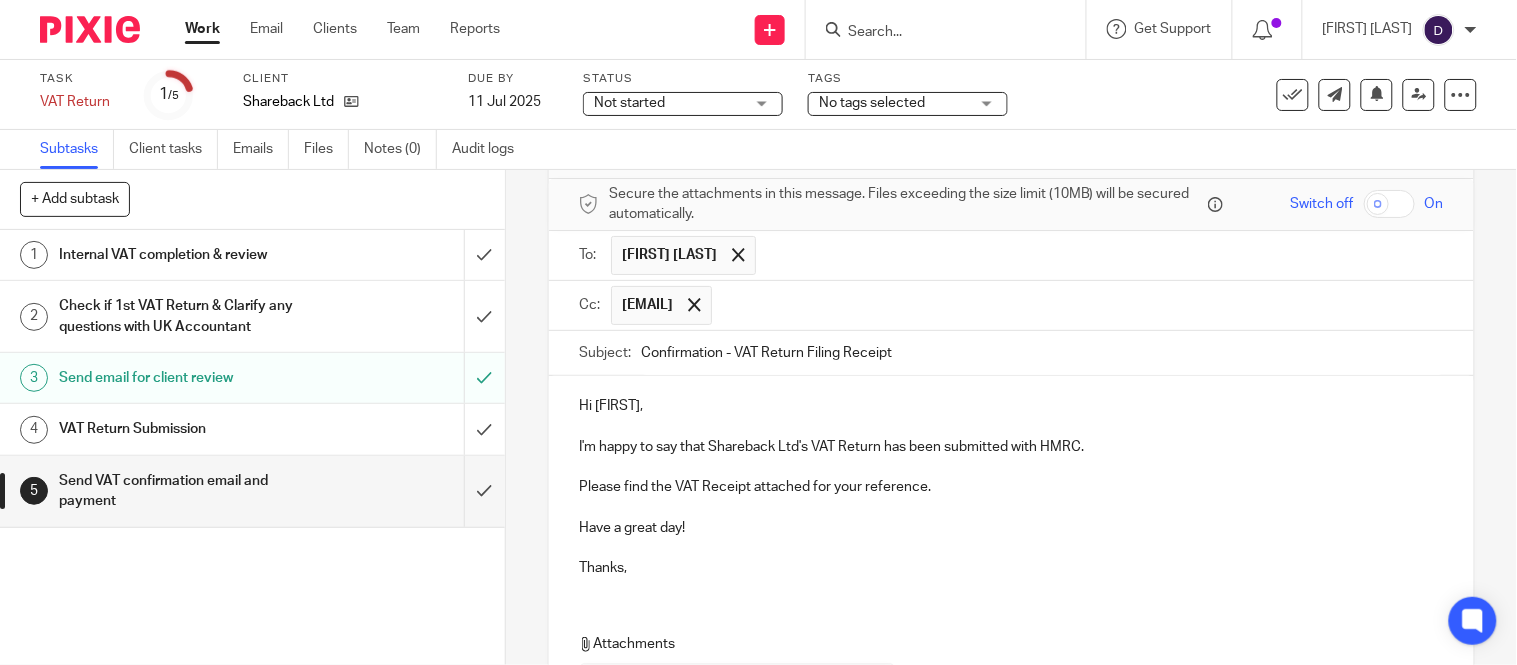 click at bounding box center [1078, 305] 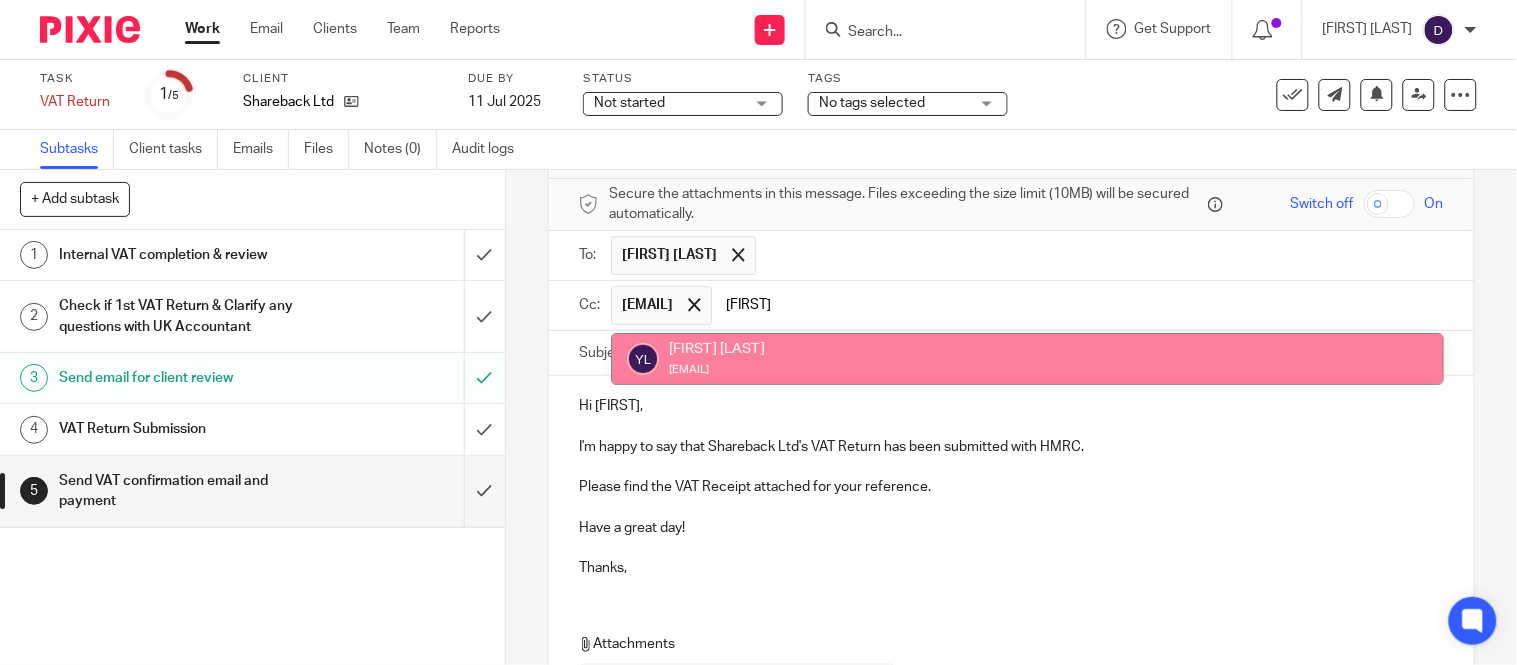 type on "yev" 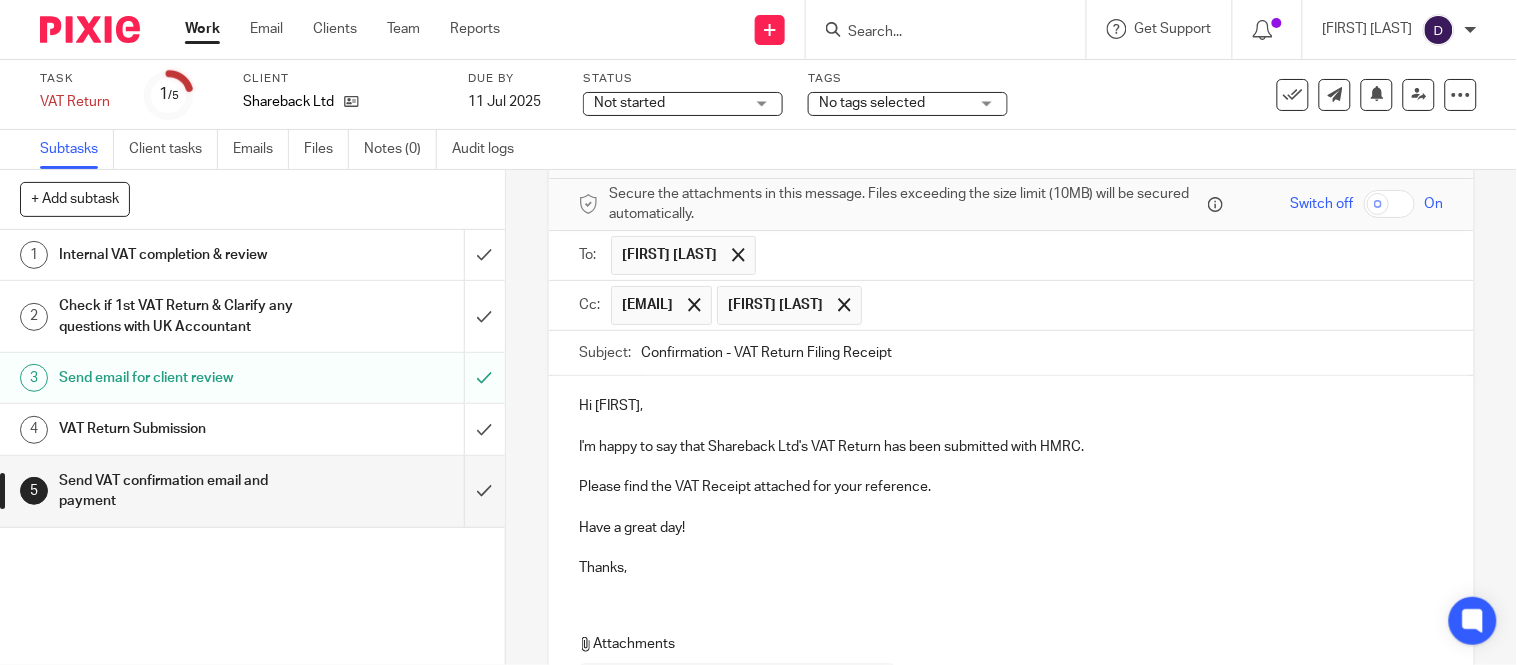 scroll, scrollTop: 297, scrollLeft: 0, axis: vertical 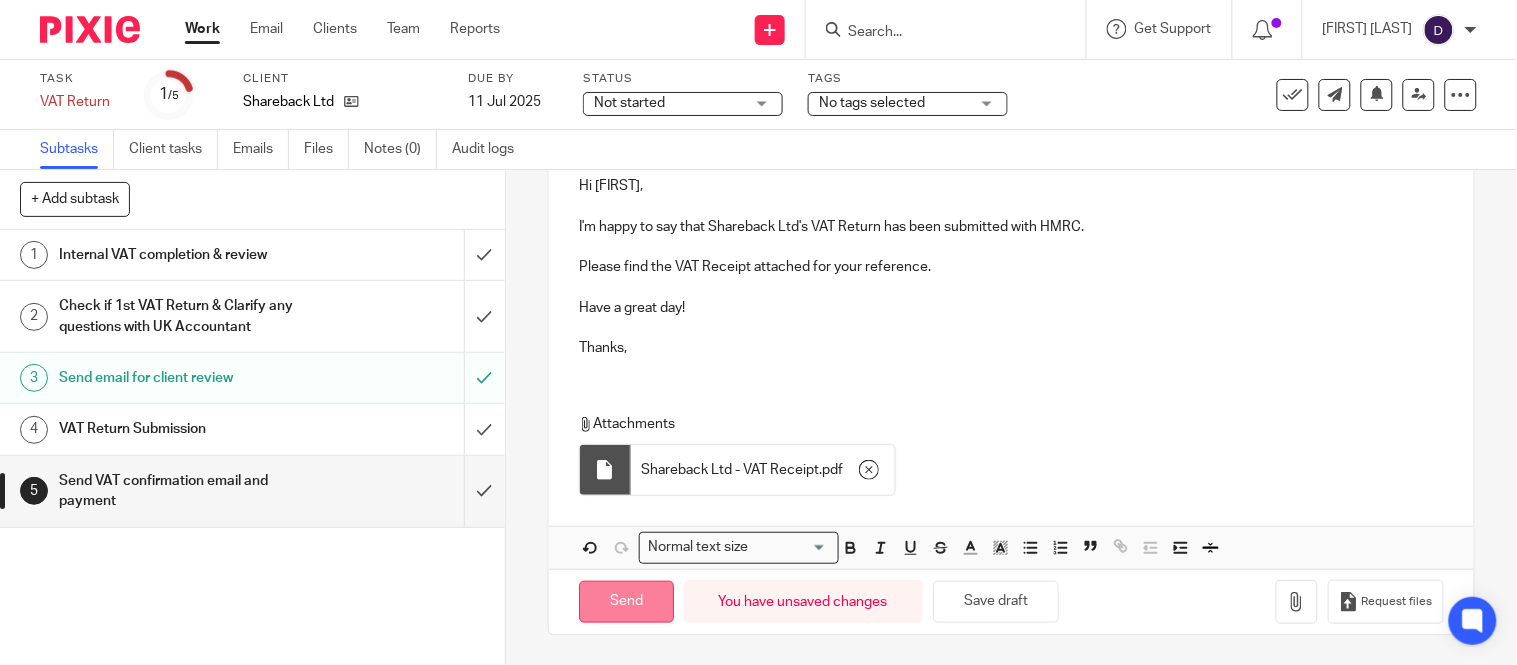 click on "Send" at bounding box center [626, 602] 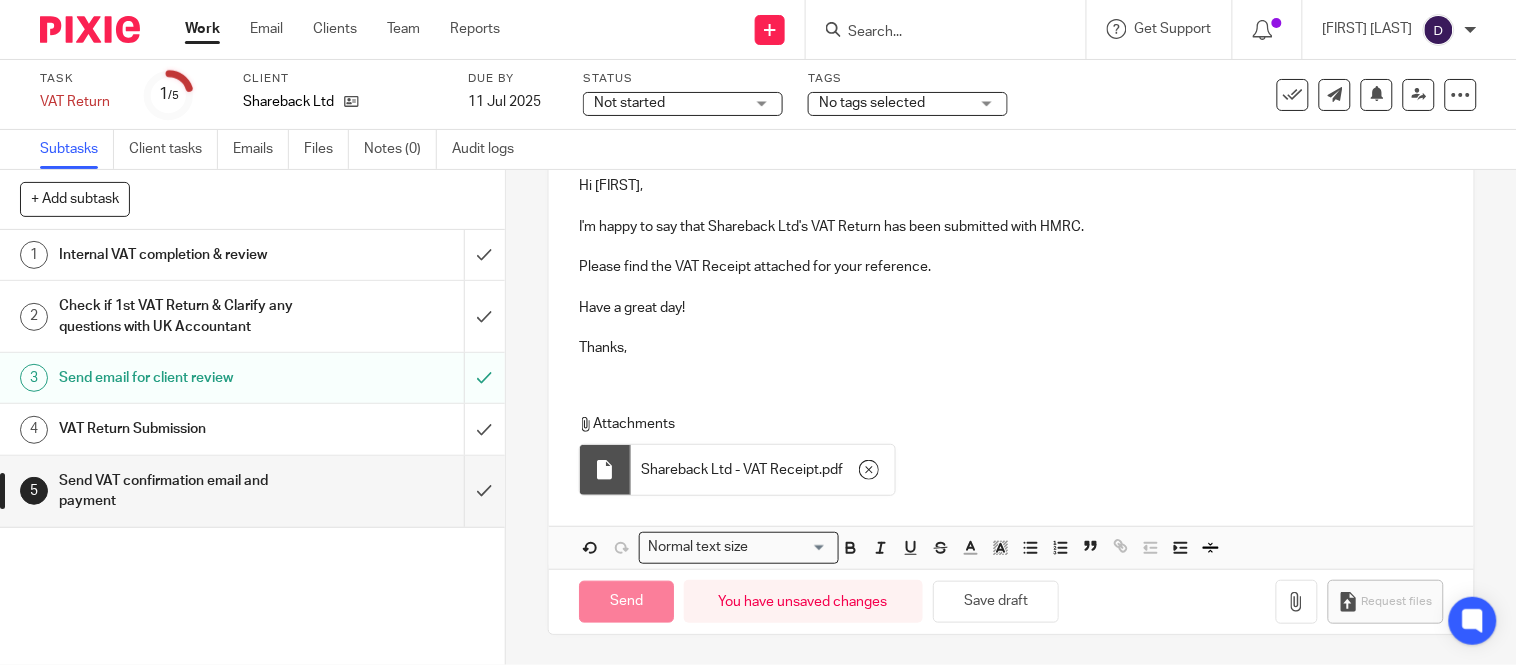 type on "Sent" 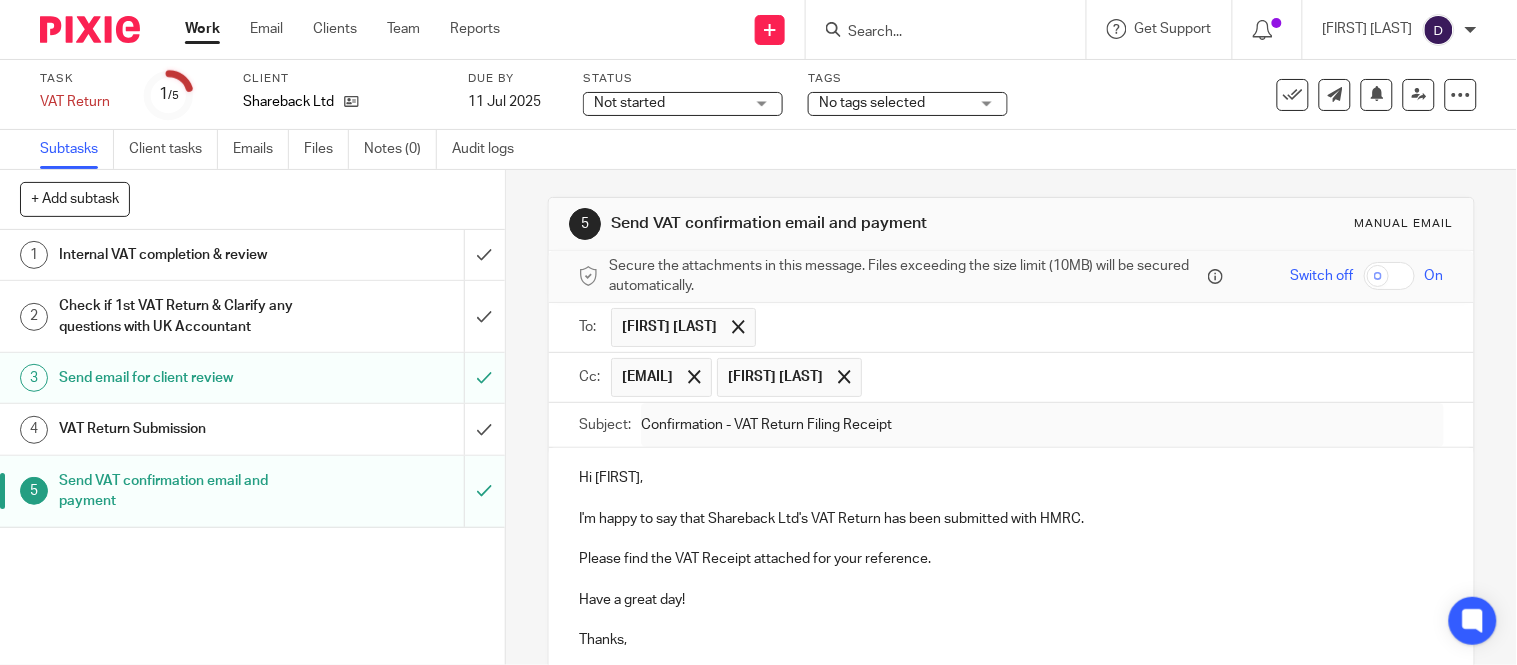 scroll, scrollTop: 0, scrollLeft: 0, axis: both 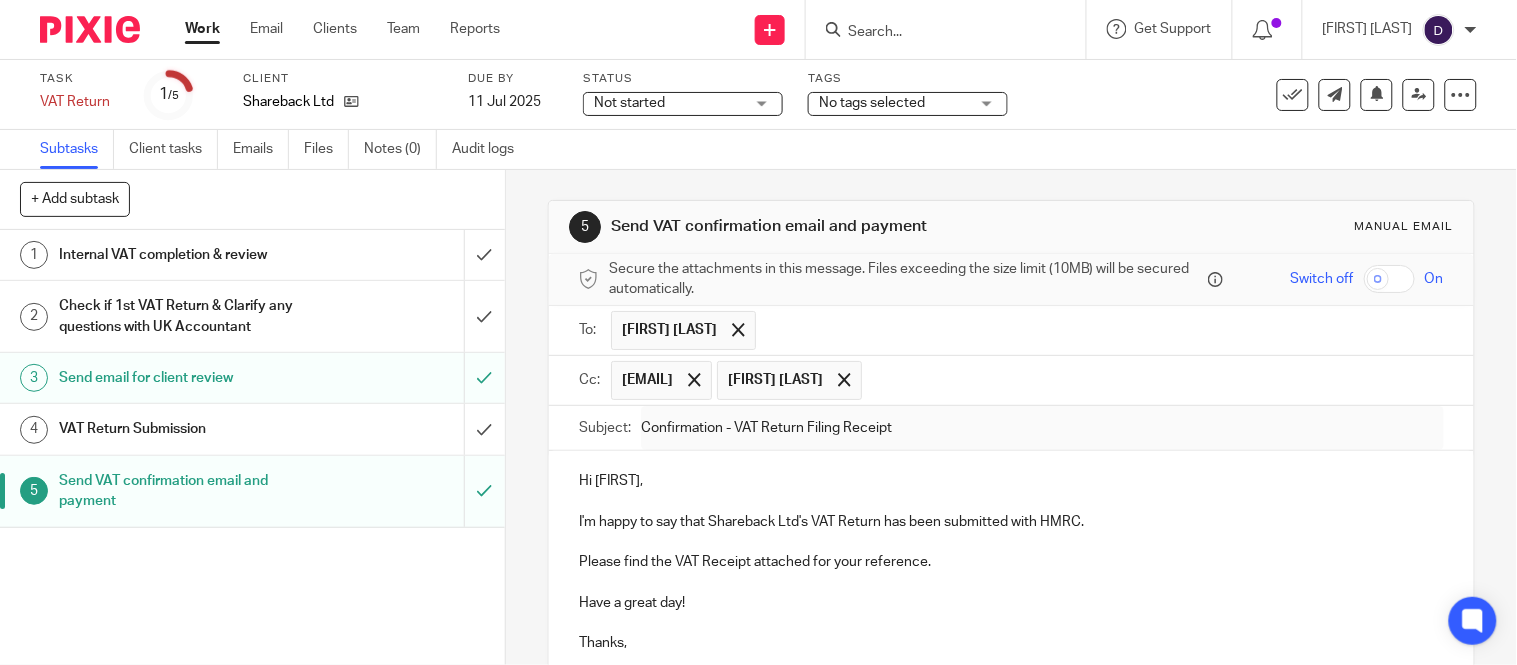 click at bounding box center (952, 29) 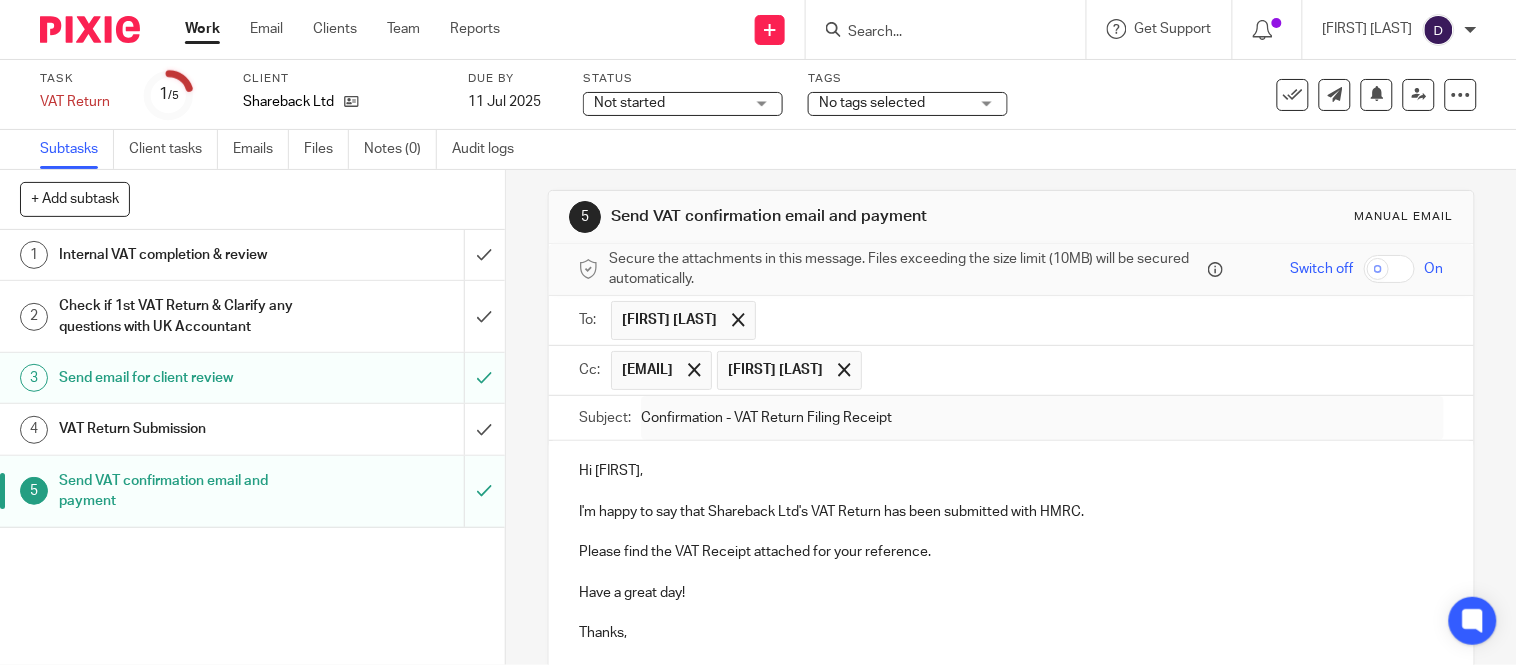scroll, scrollTop: 0, scrollLeft: 0, axis: both 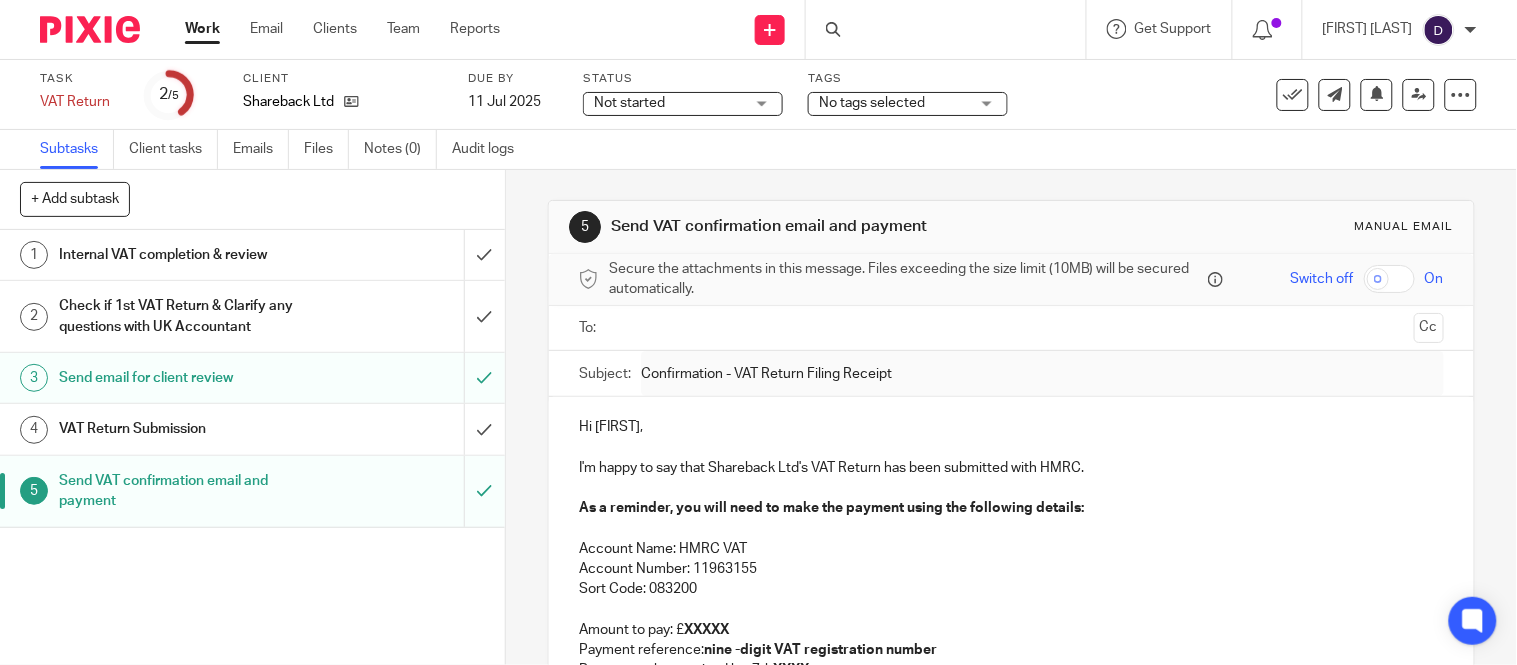 click at bounding box center [946, 29] 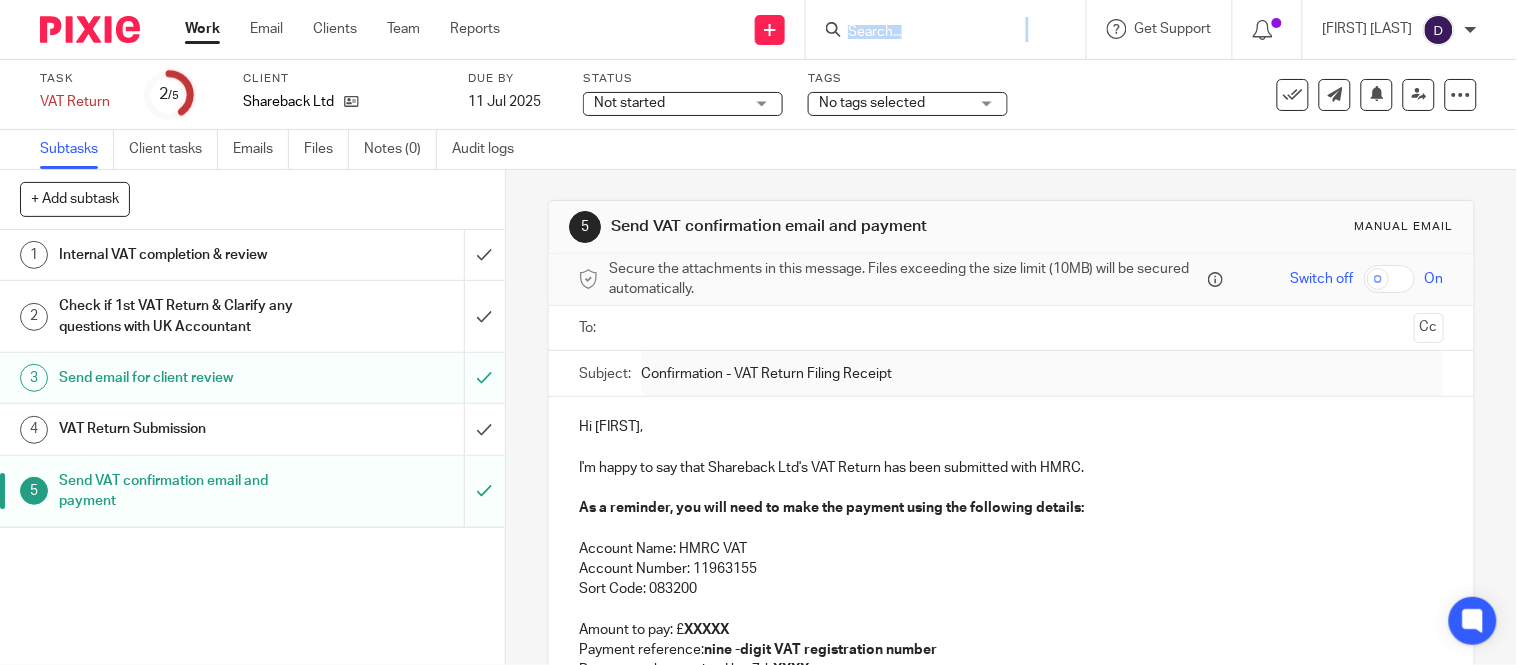 click at bounding box center [952, 29] 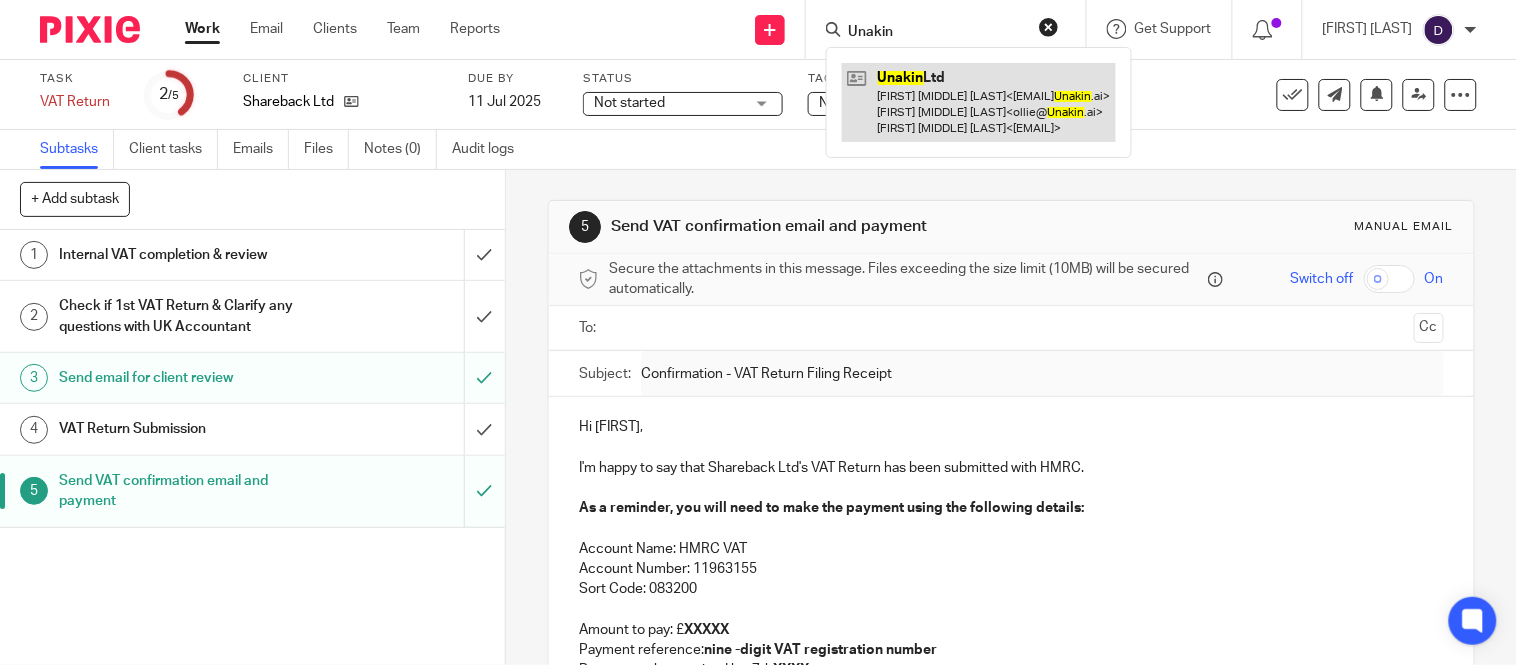 type on "unakin" 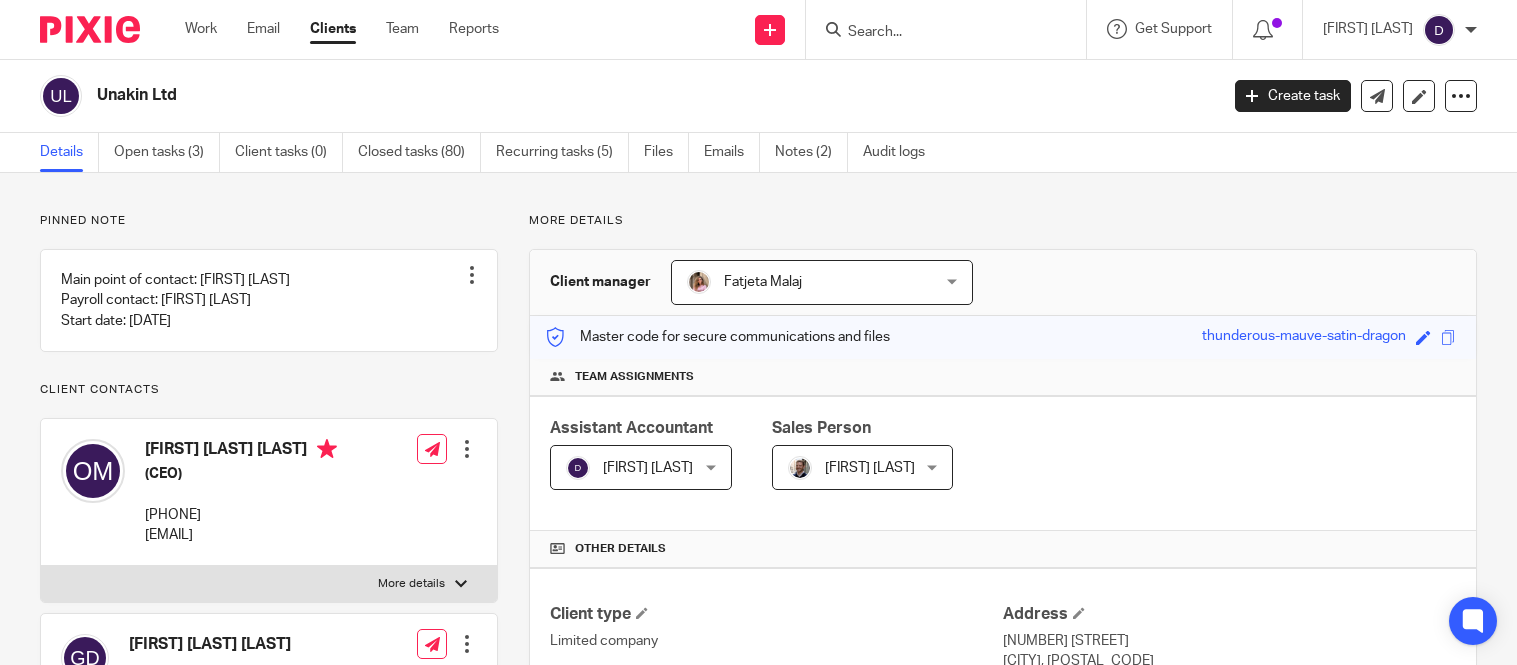scroll, scrollTop: 0, scrollLeft: 0, axis: both 